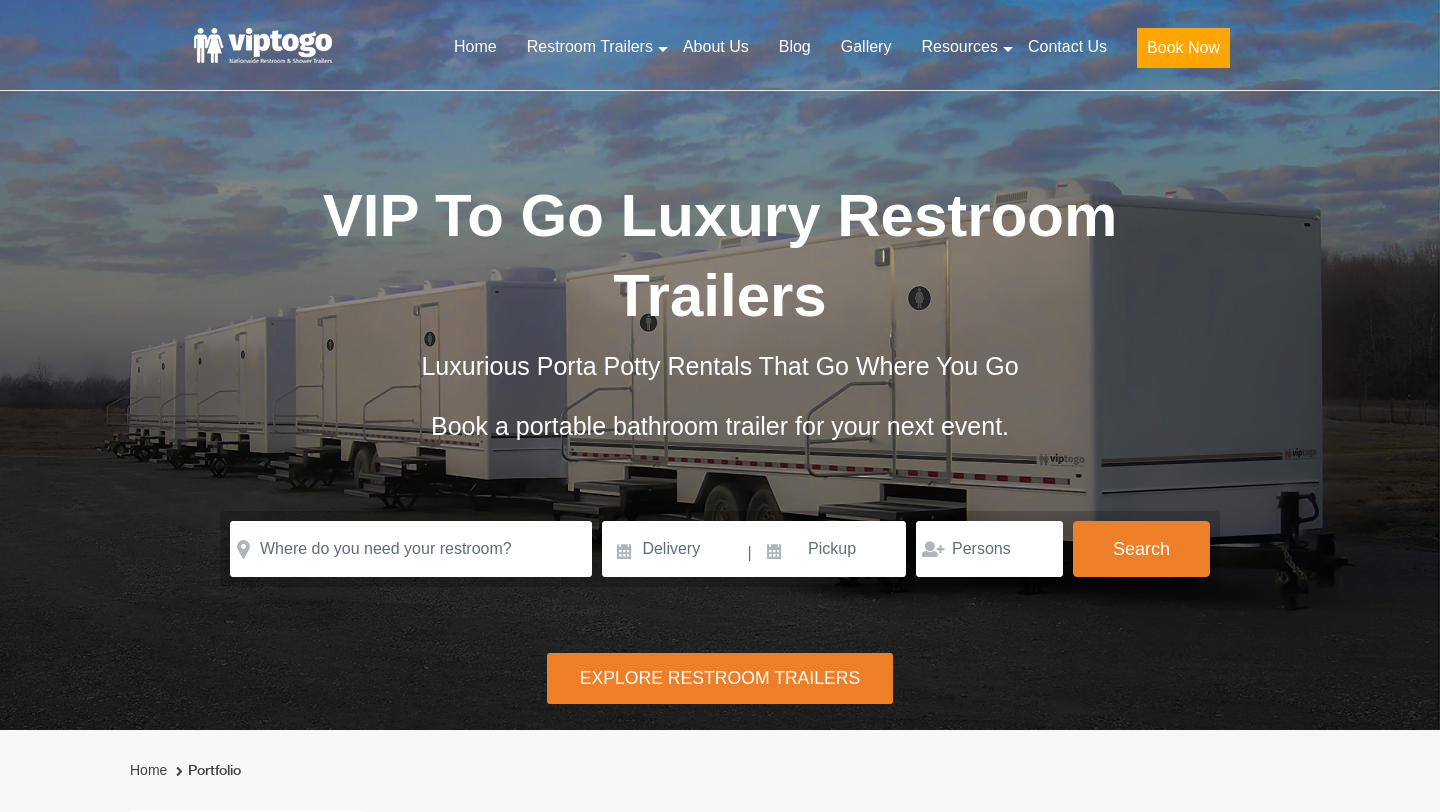 scroll, scrollTop: 0, scrollLeft: 0, axis: both 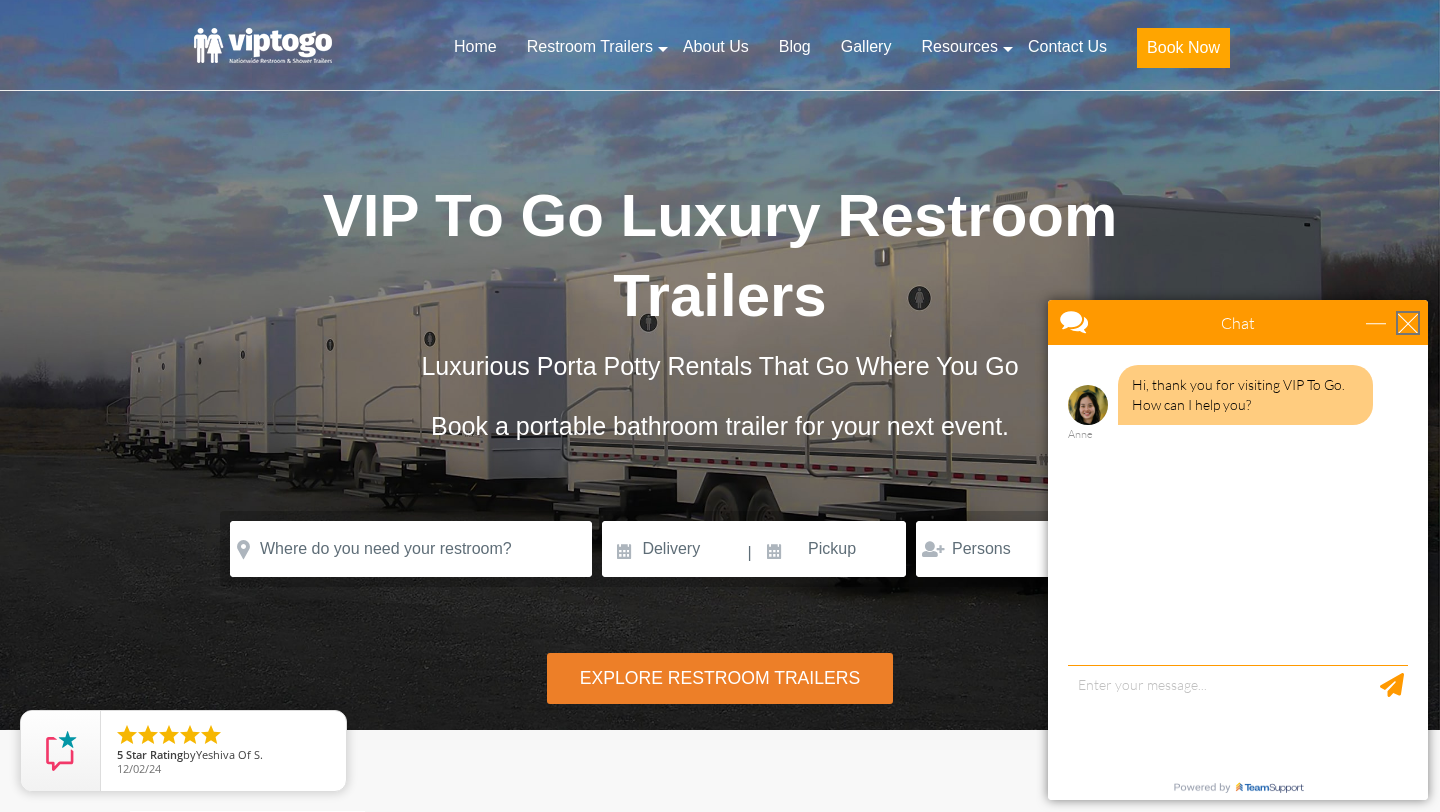 click at bounding box center [1408, 323] 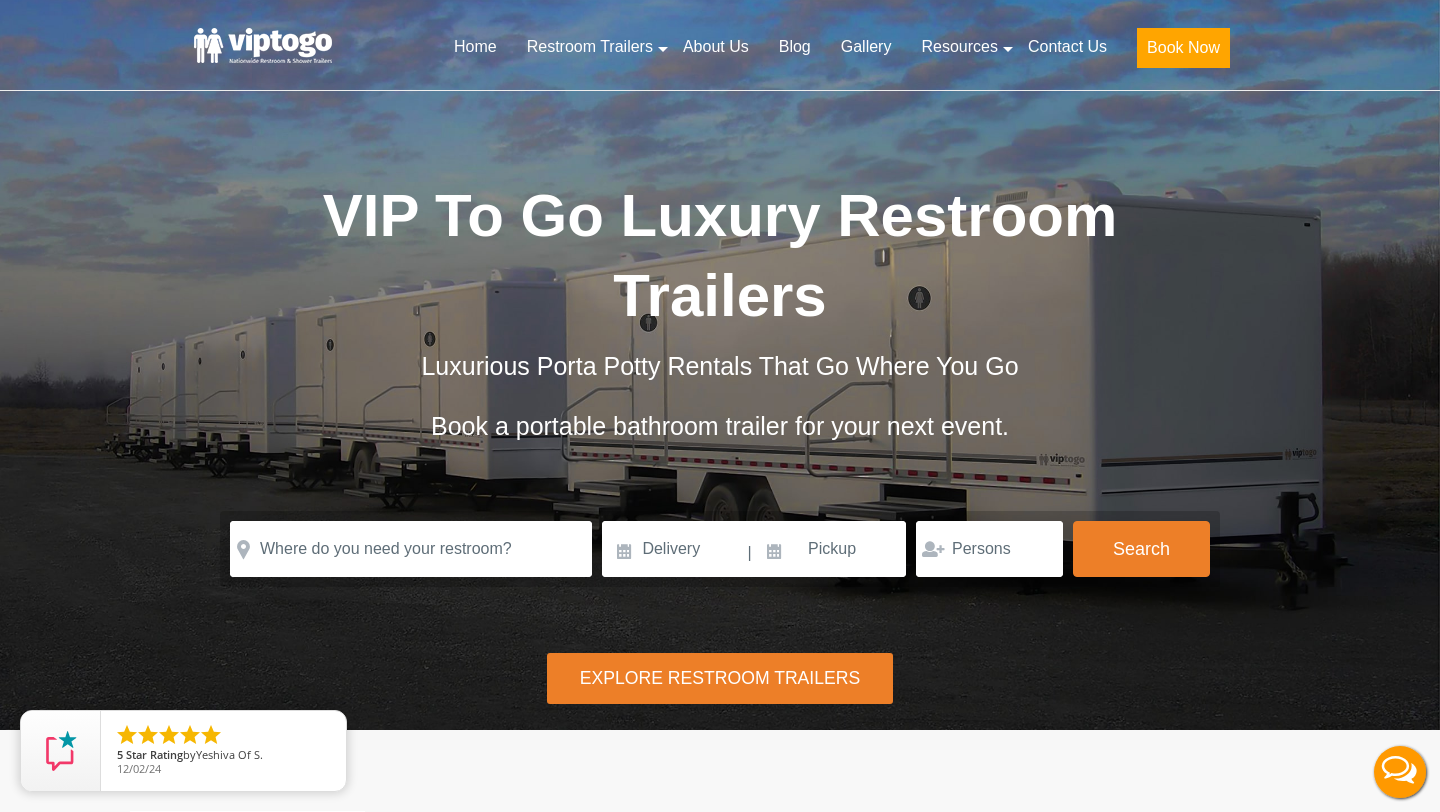 scroll, scrollTop: 0, scrollLeft: 0, axis: both 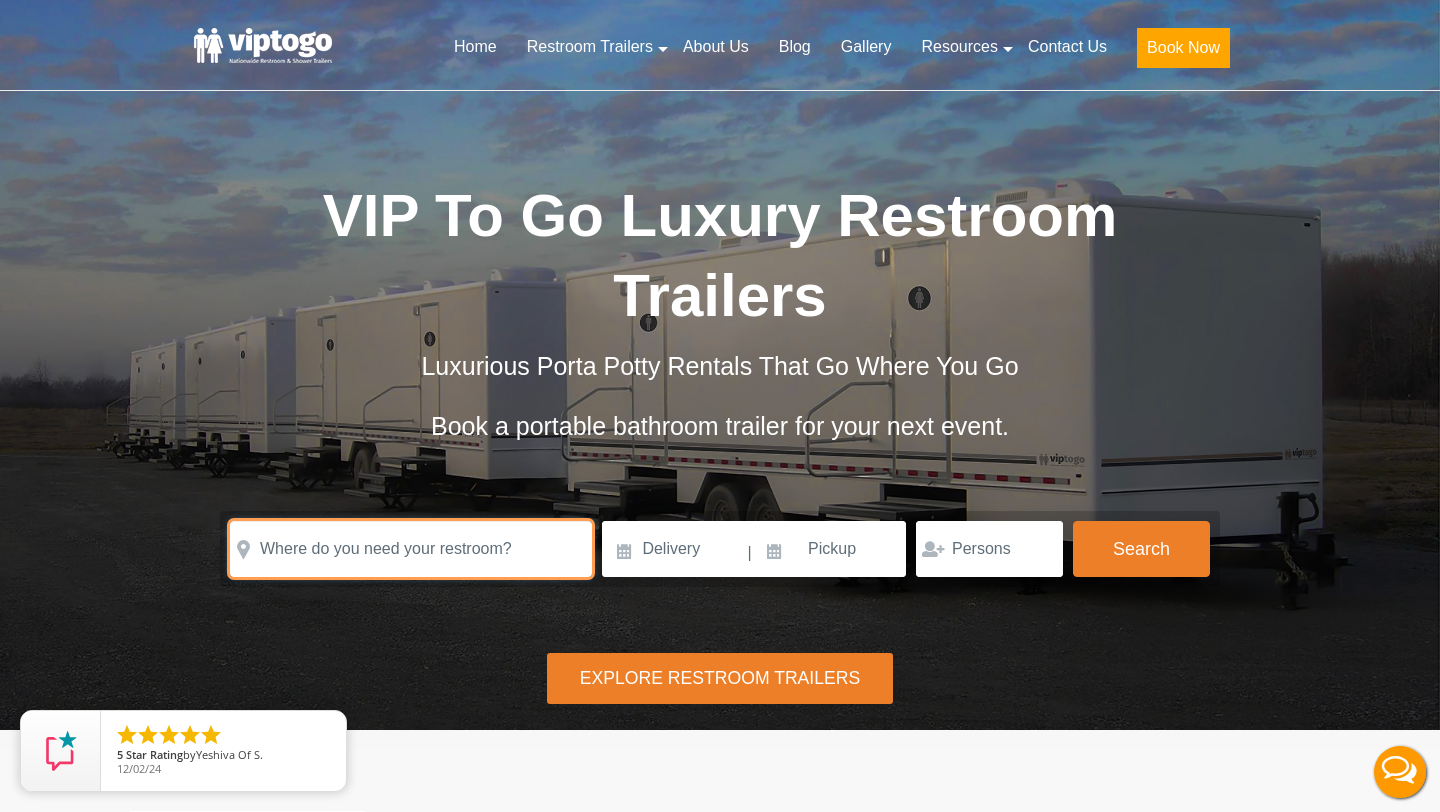 click at bounding box center [411, 549] 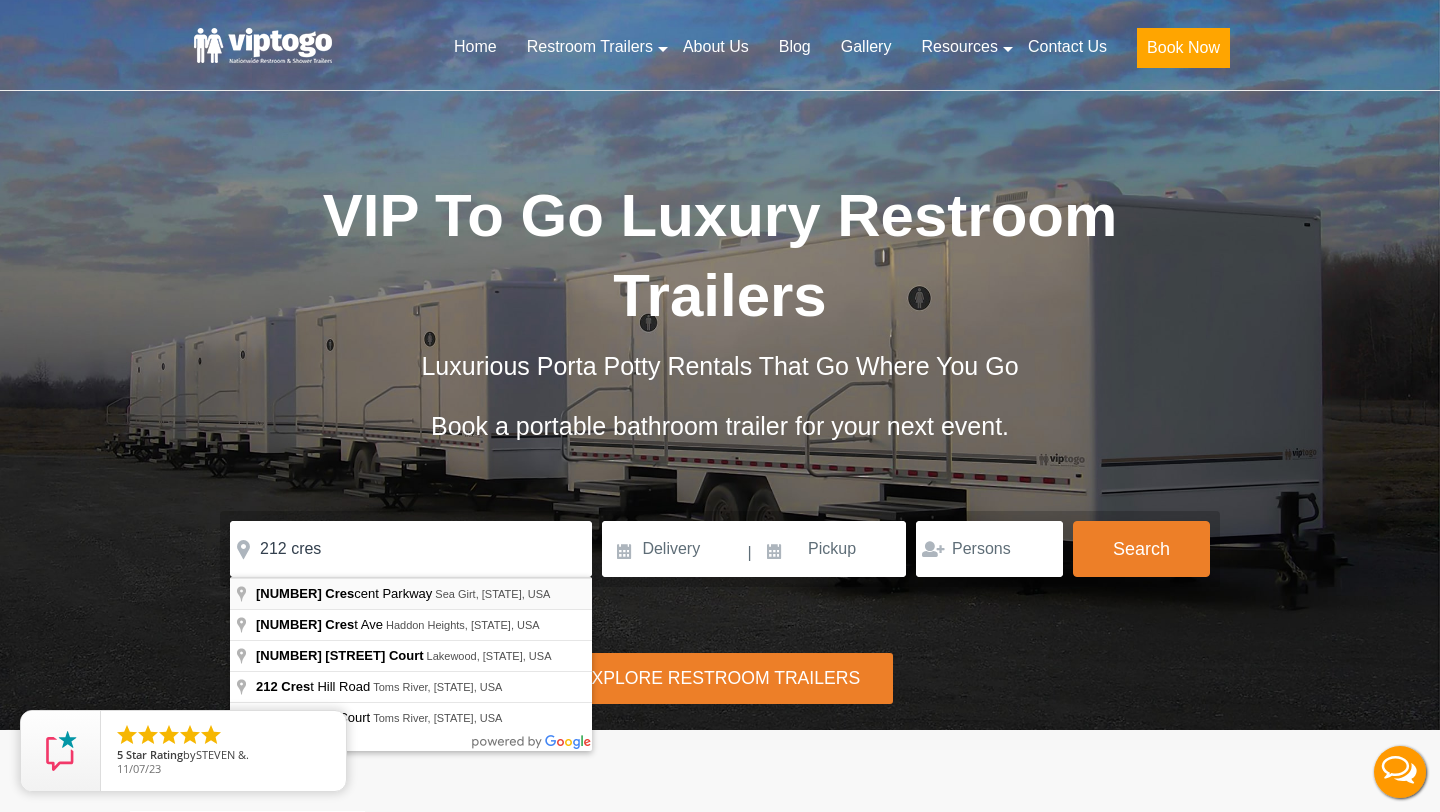 type on "212 Crescent Parkway, Sea Girt, NJ, USA" 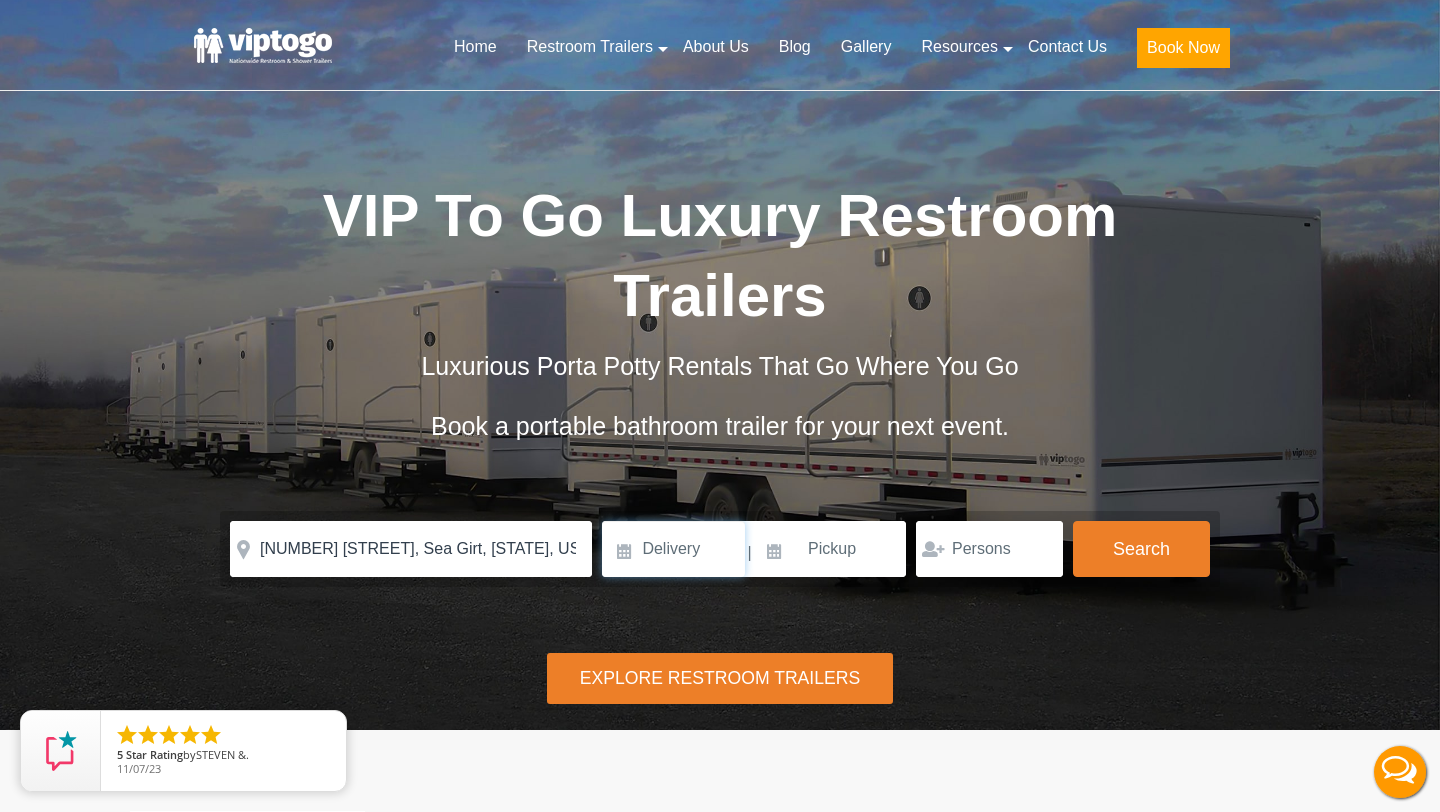 click at bounding box center (673, 549) 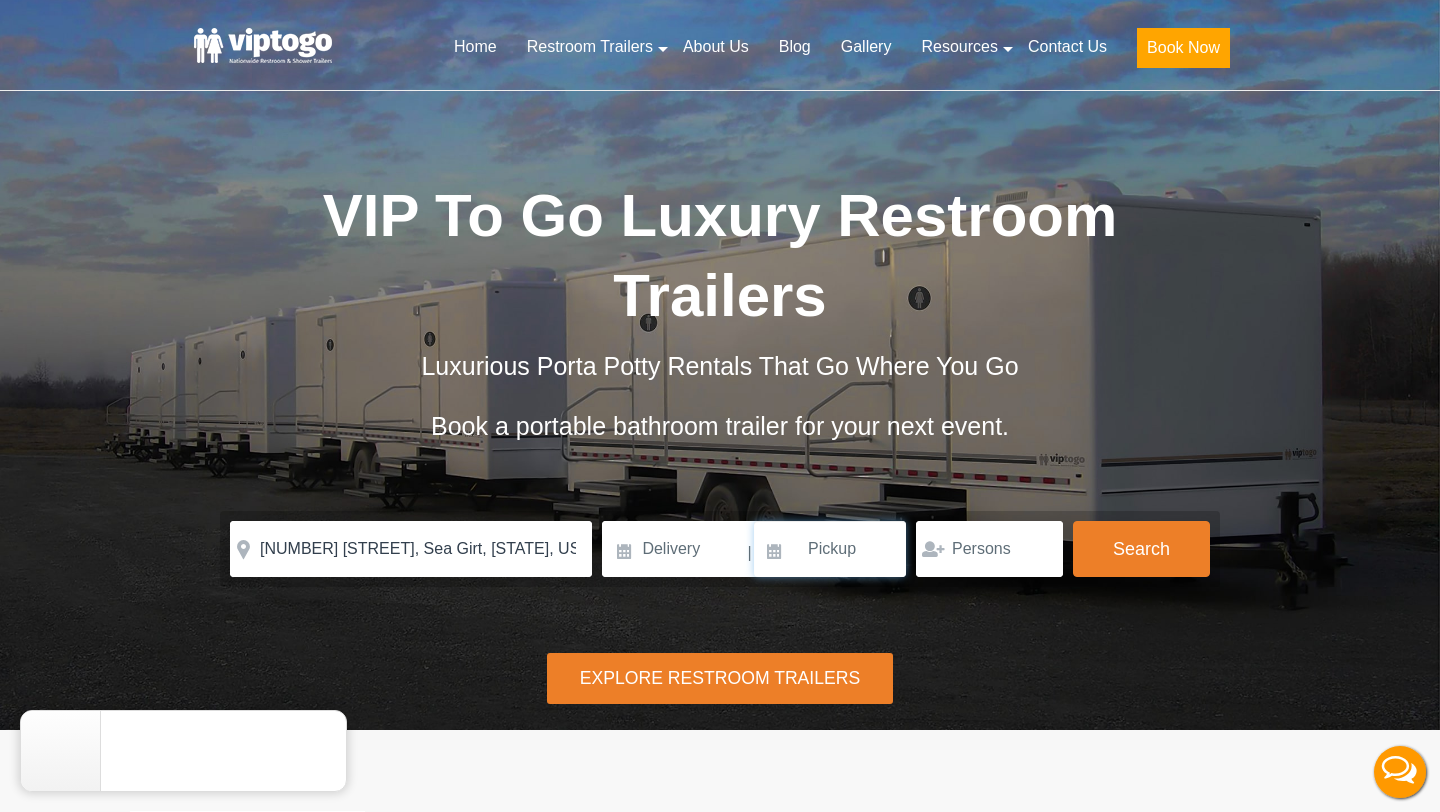 click at bounding box center [830, 549] 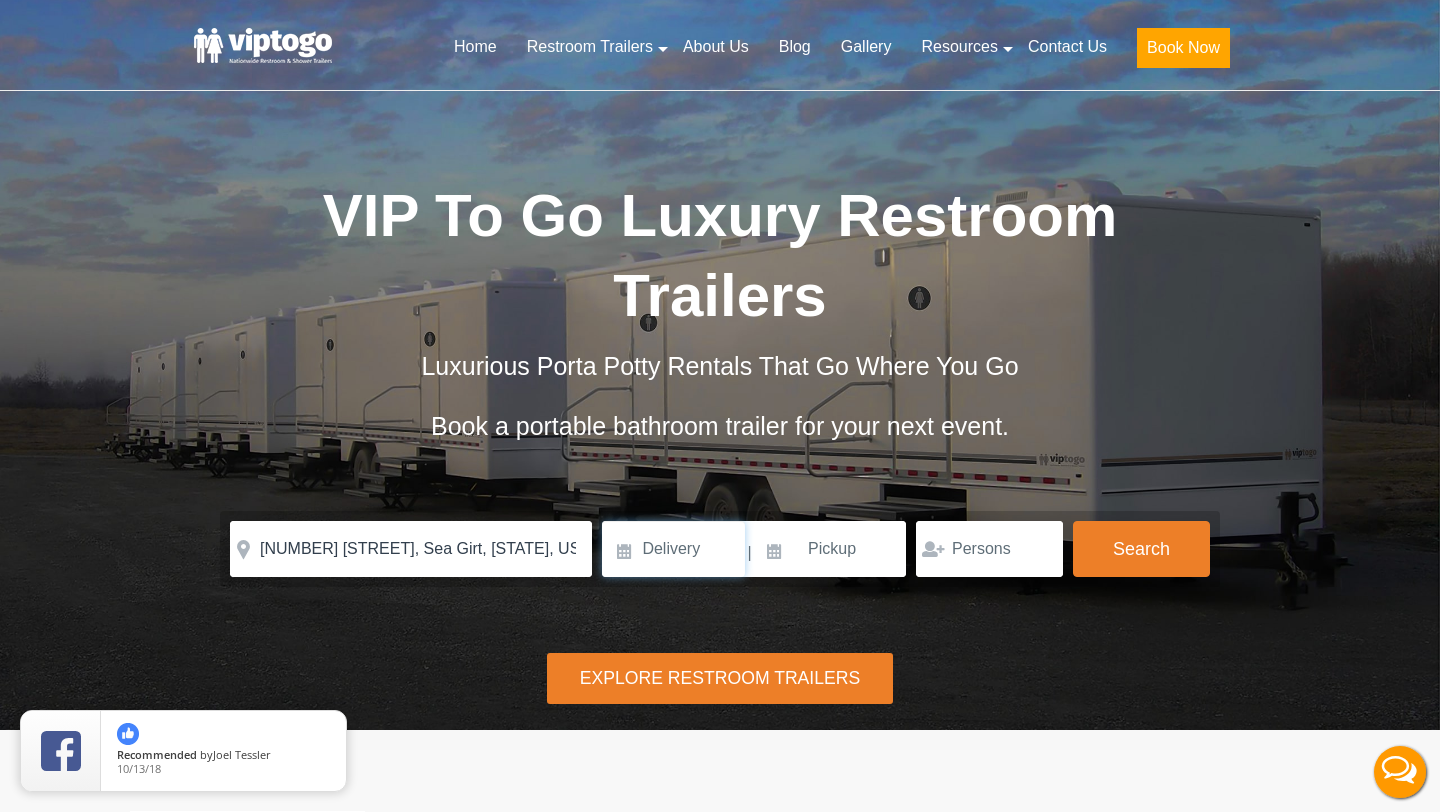 click at bounding box center (673, 549) 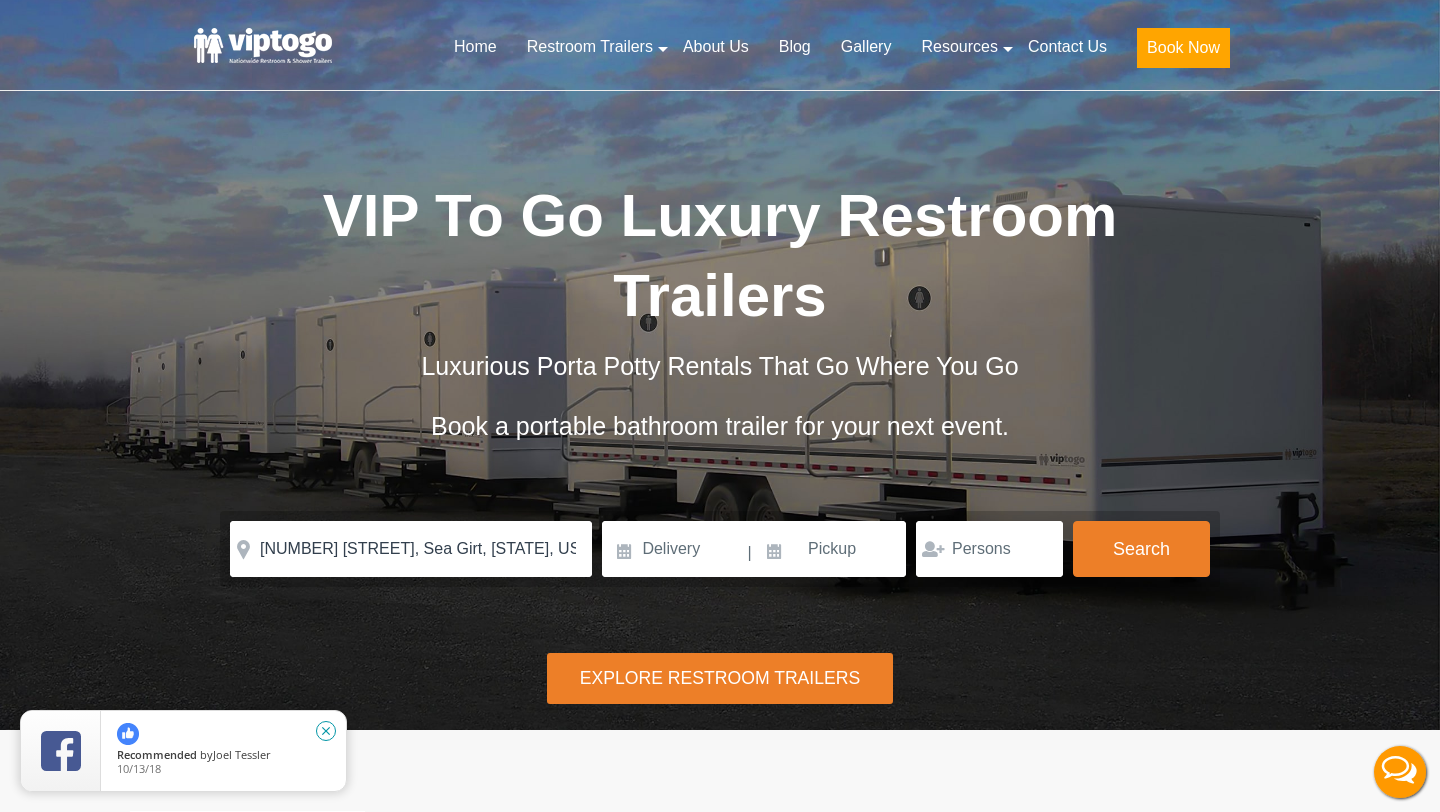 click on "close" at bounding box center (326, 731) 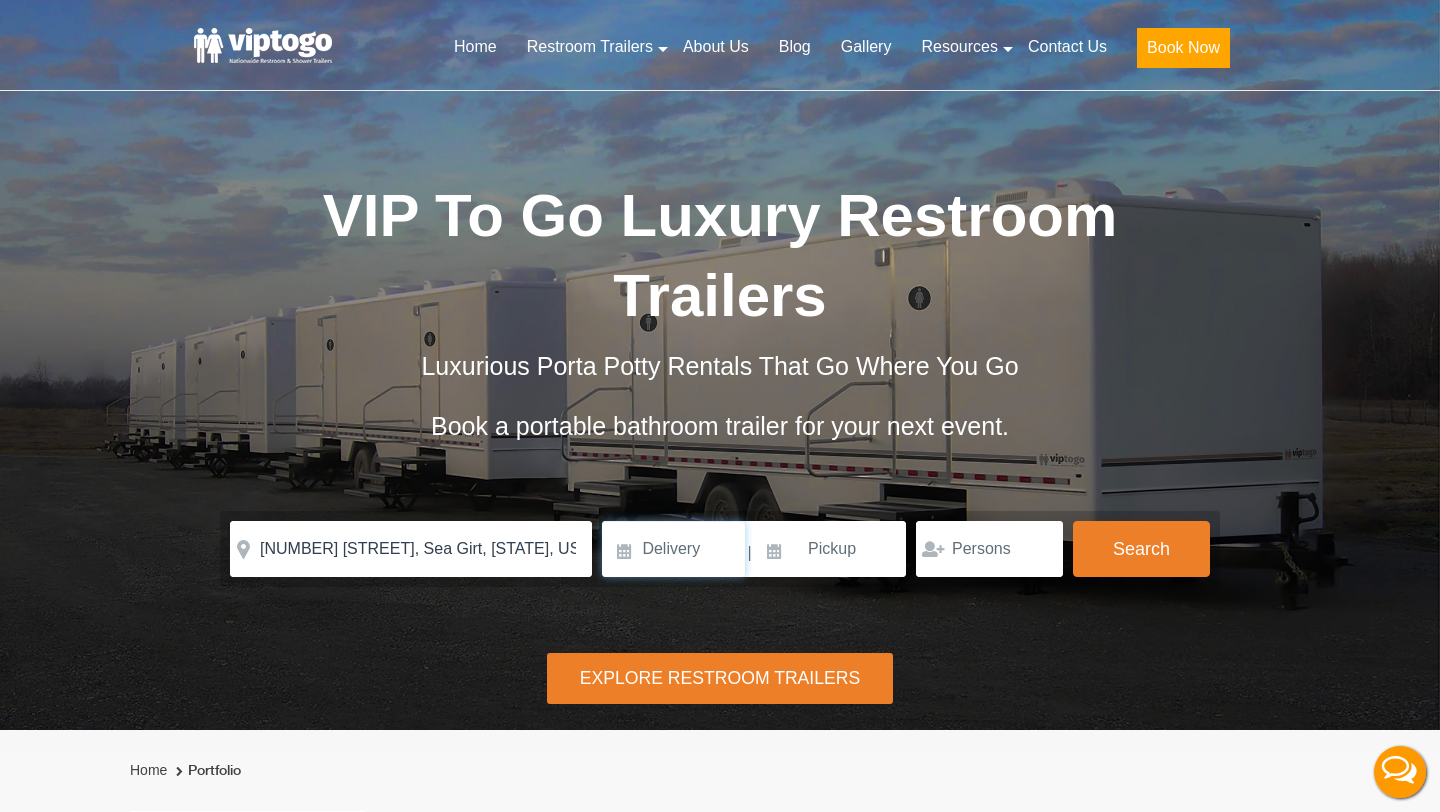 click at bounding box center (673, 549) 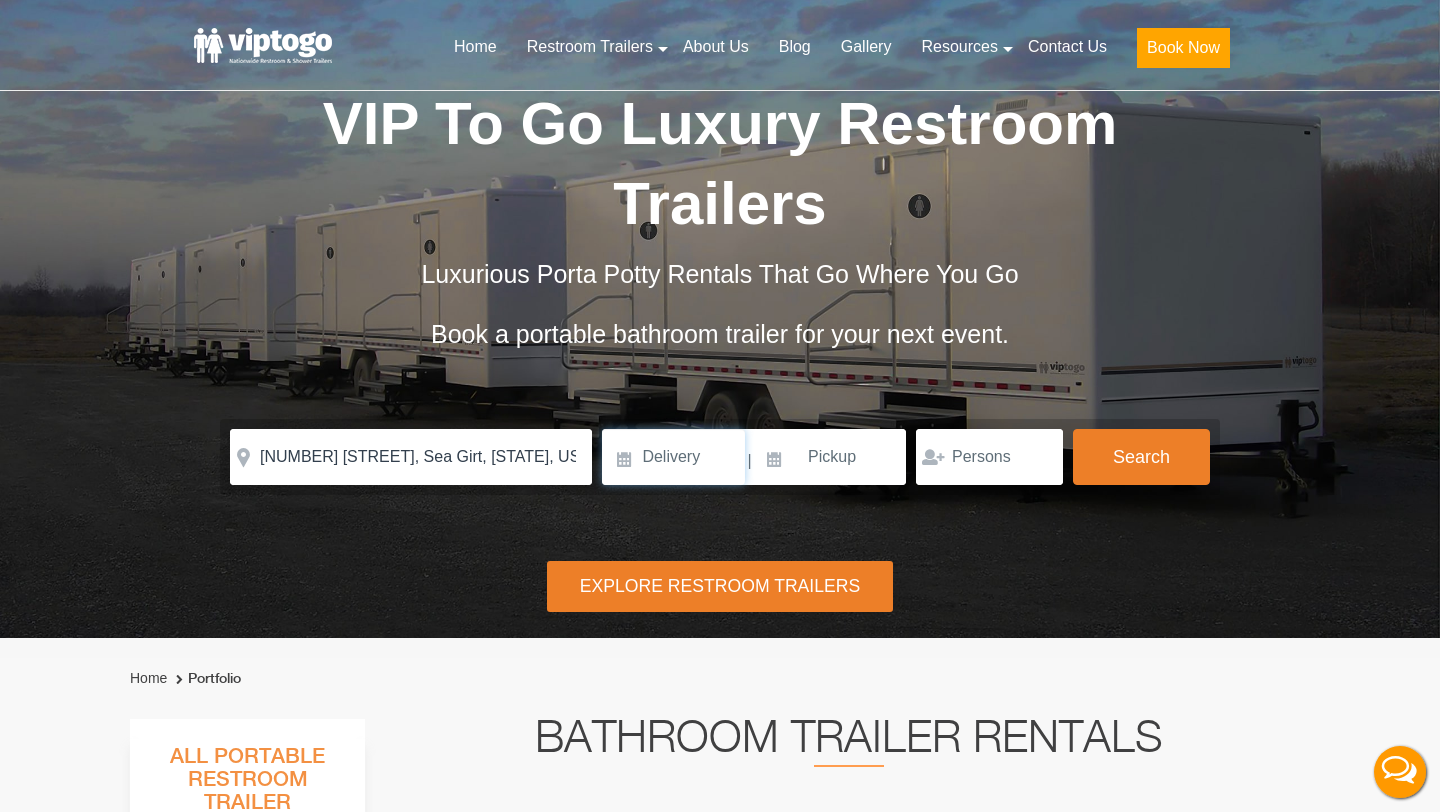 scroll, scrollTop: 93, scrollLeft: 0, axis: vertical 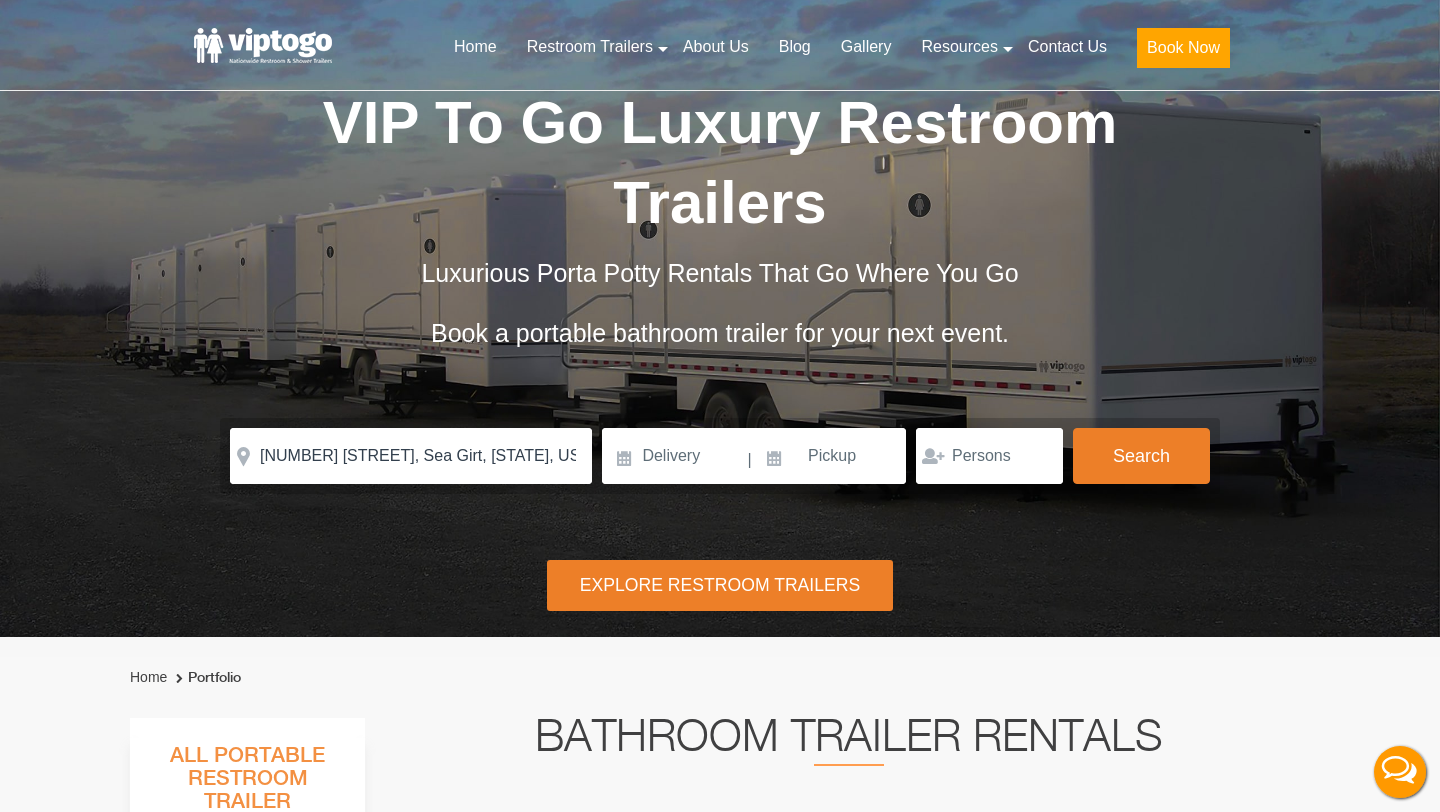 click on "Explore Restroom Trailers" at bounding box center [720, 585] 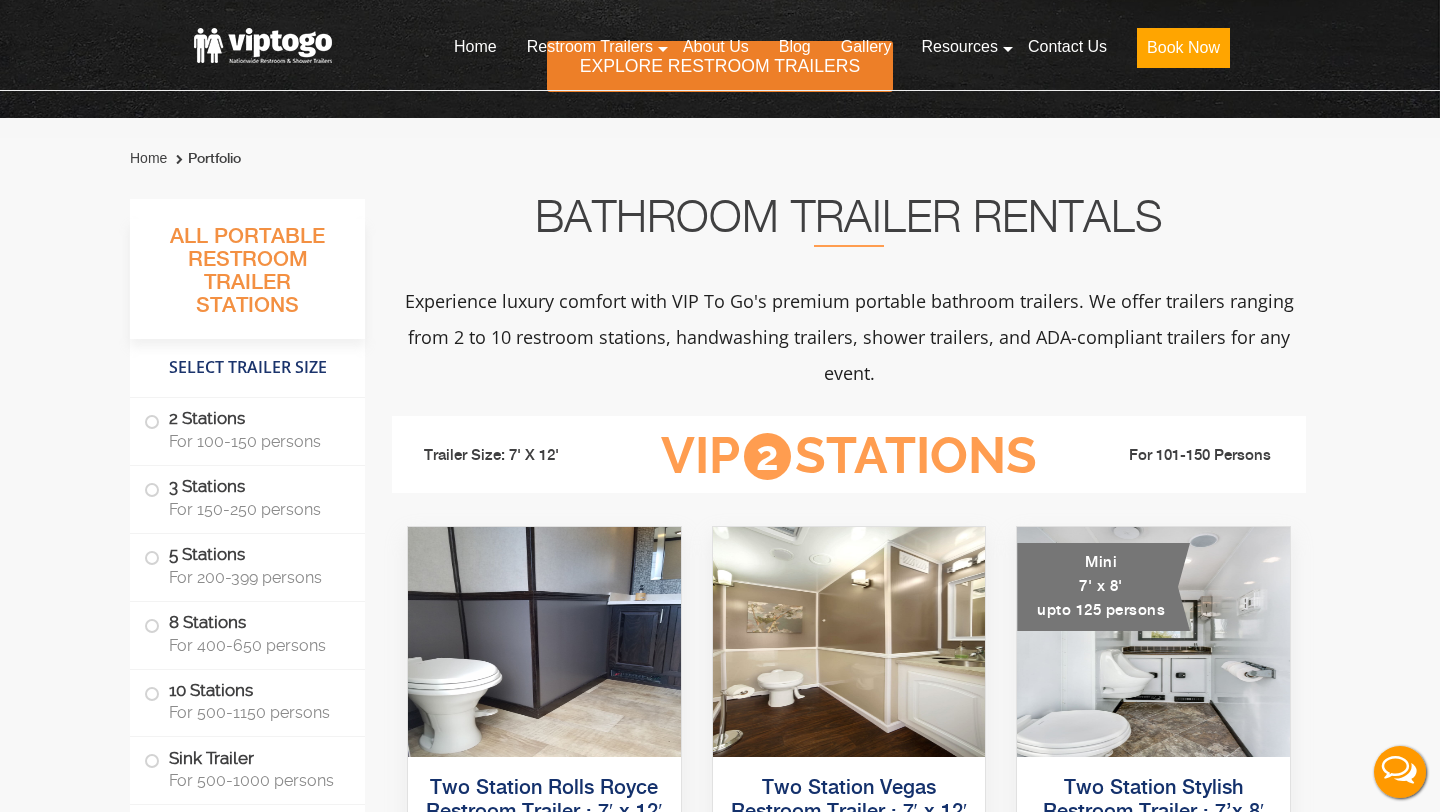 scroll, scrollTop: 668, scrollLeft: 0, axis: vertical 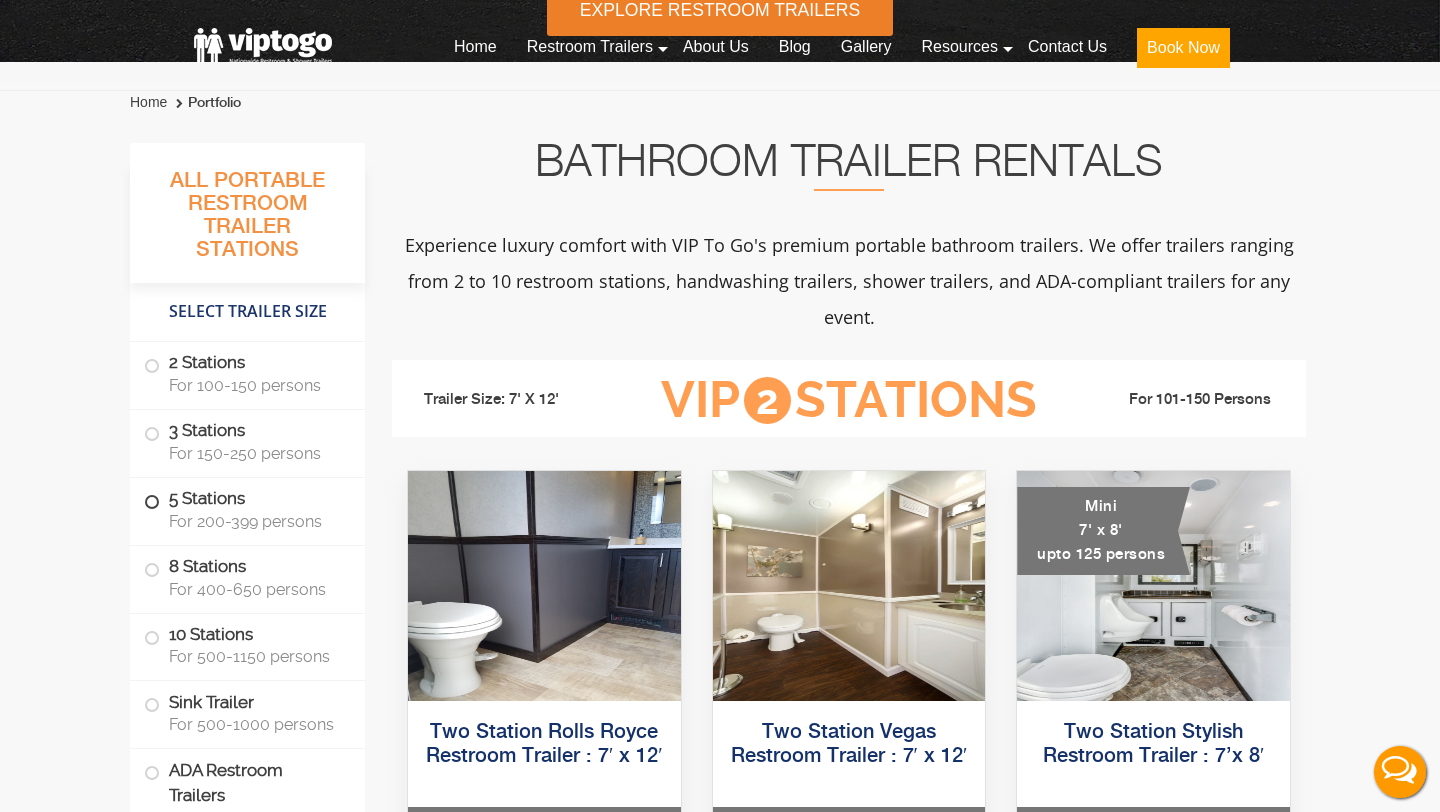 click on "For 200-399 persons" at bounding box center [255, 521] 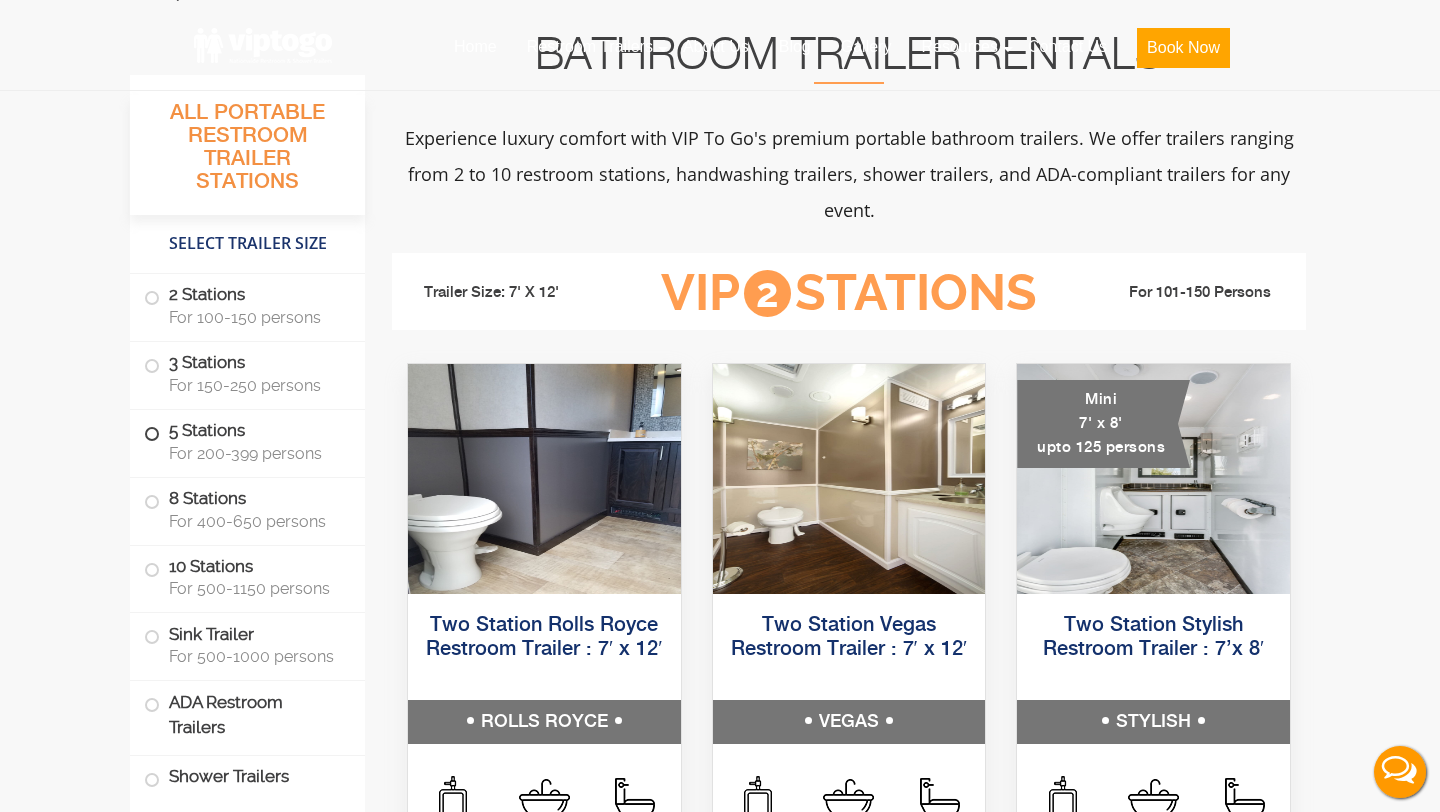 scroll, scrollTop: 784, scrollLeft: 0, axis: vertical 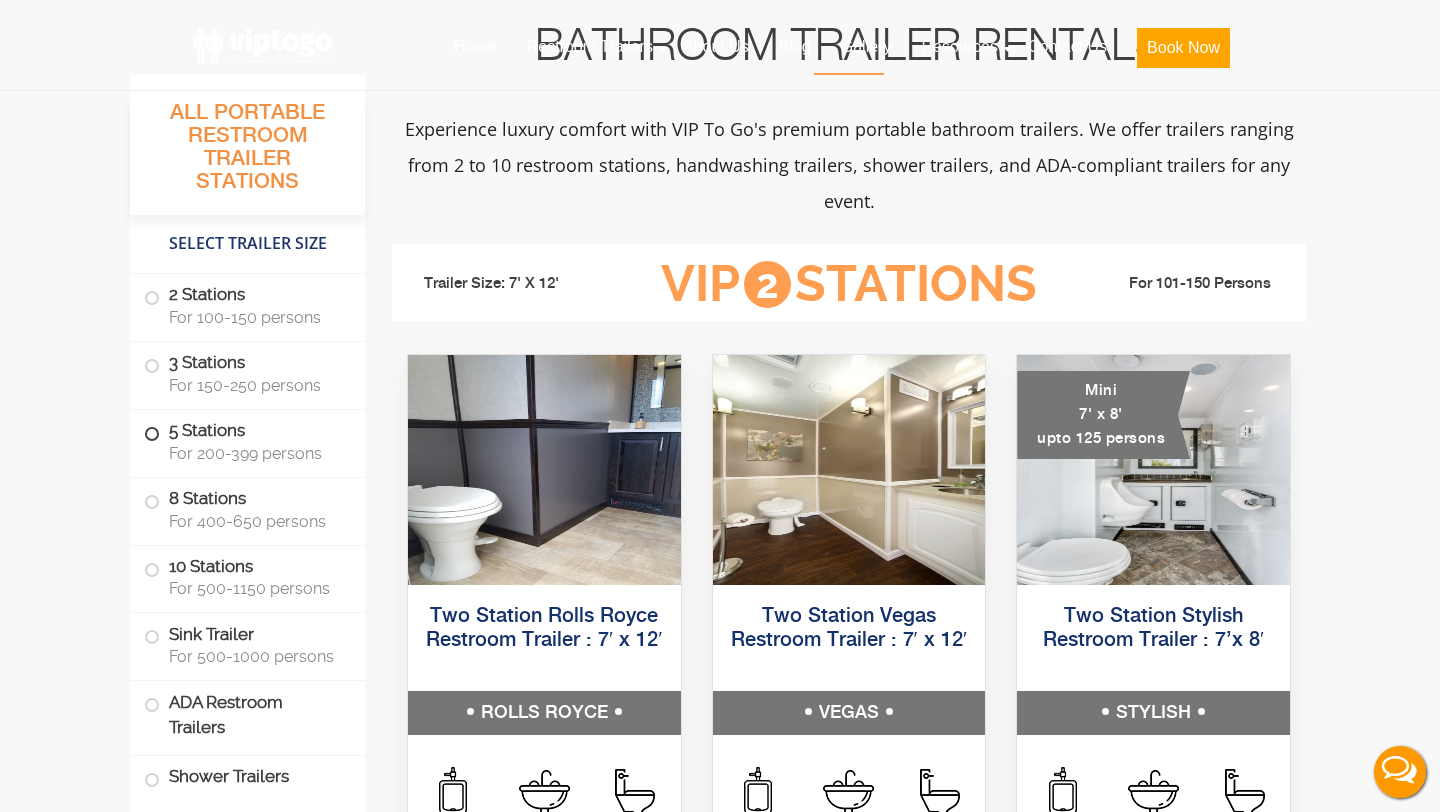 click on "For 200-399 persons" at bounding box center [255, 453] 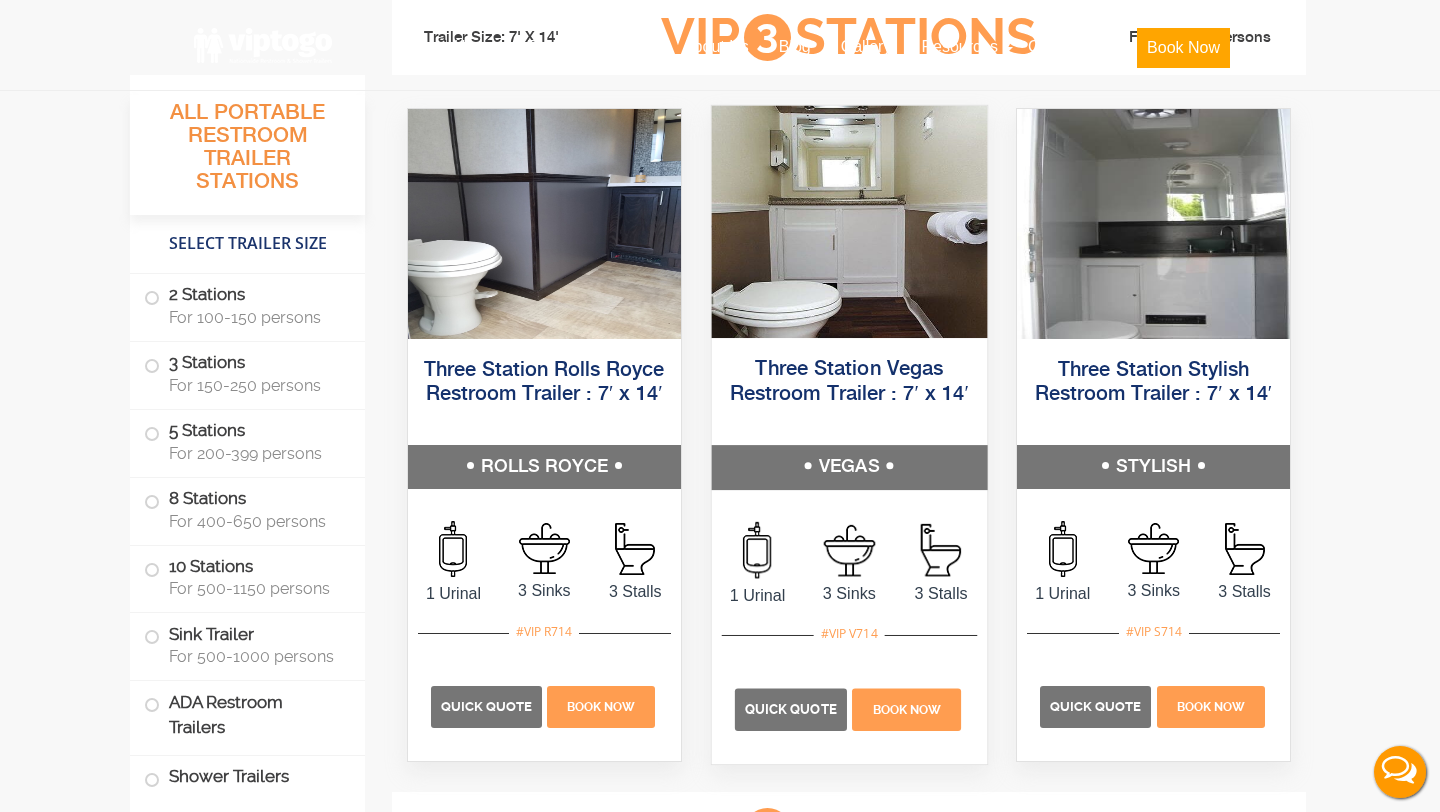 scroll, scrollTop: 2356, scrollLeft: 0, axis: vertical 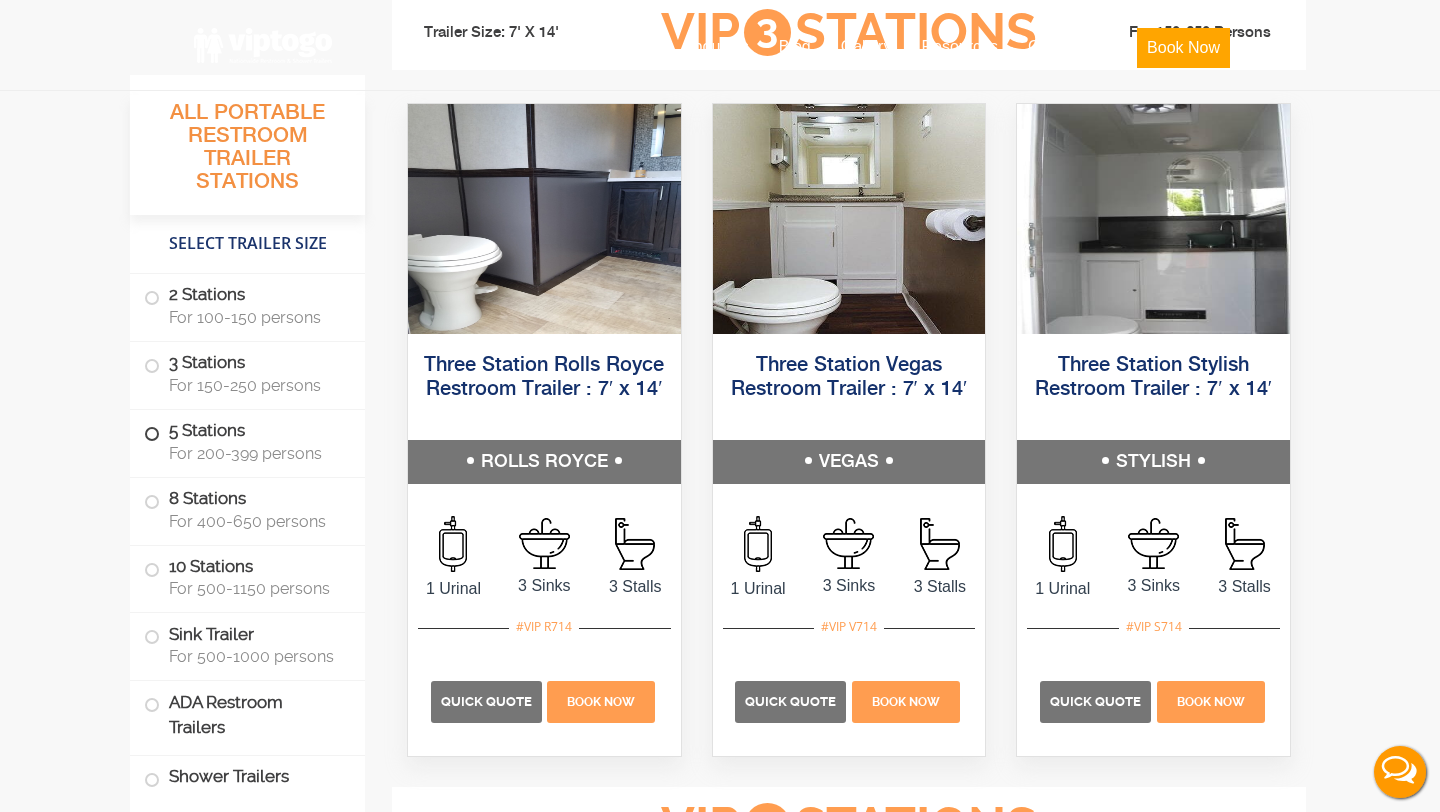 click on "5 Stations
For 200-399 persons" at bounding box center (247, 441) 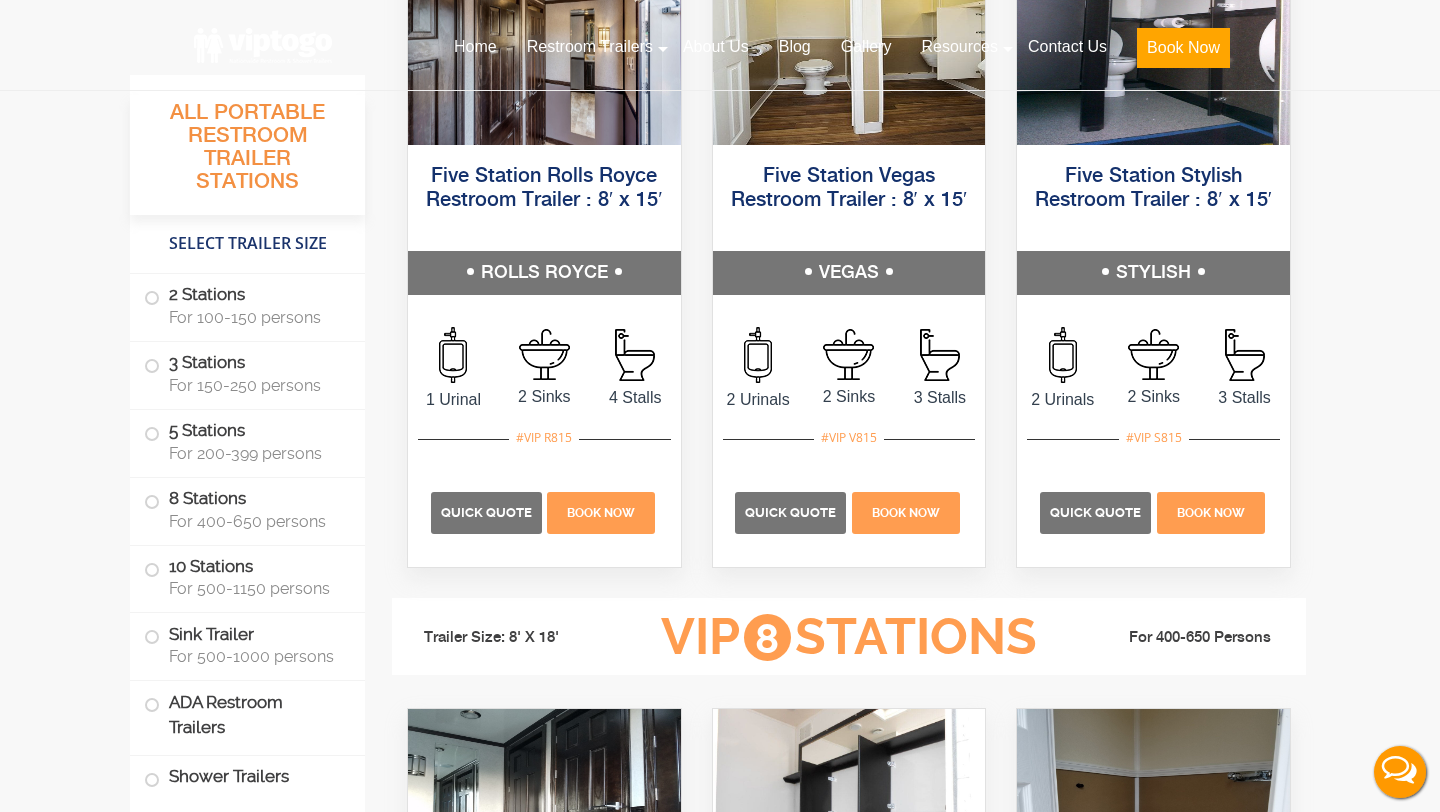 scroll, scrollTop: 3309, scrollLeft: 0, axis: vertical 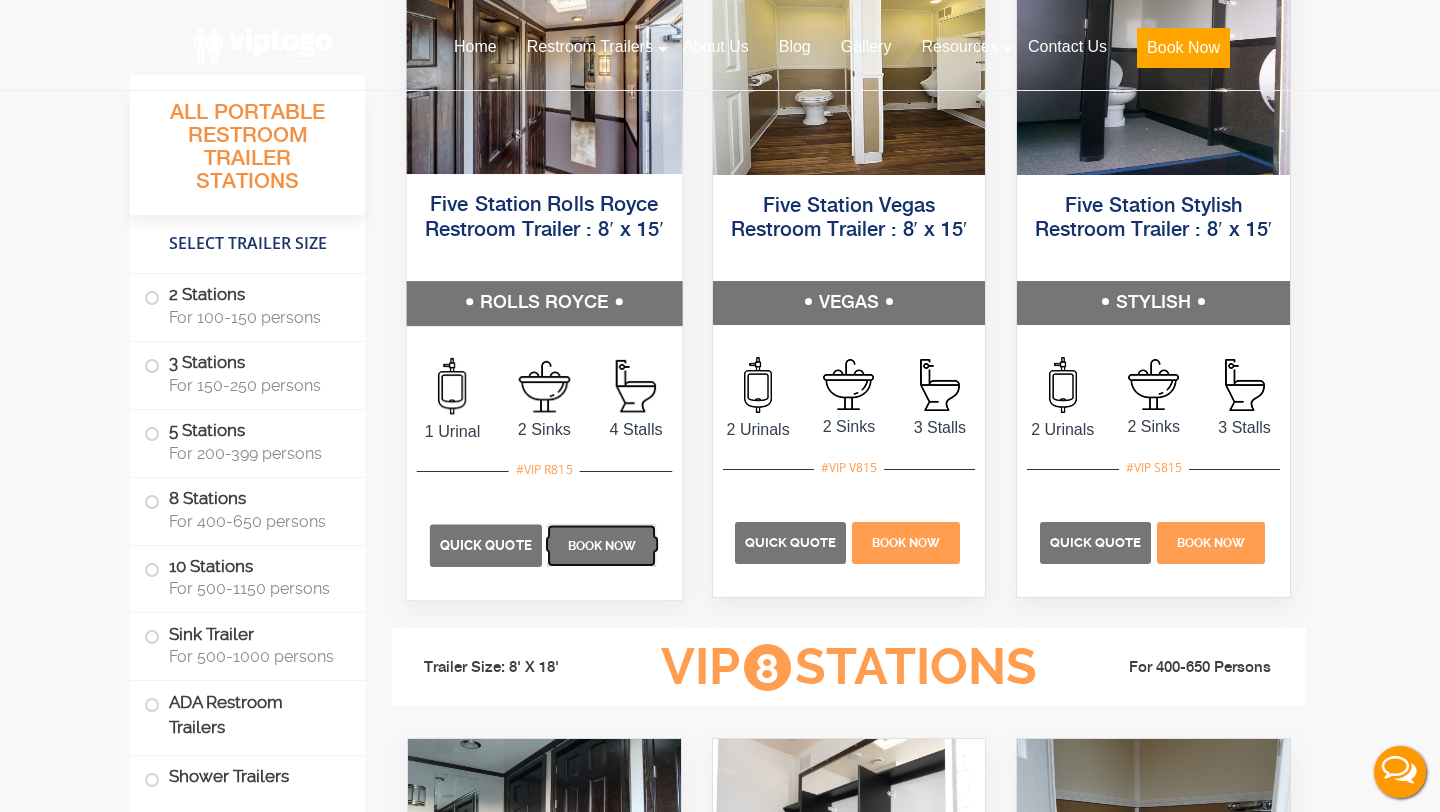 click on "Book Now" at bounding box center (602, 545) 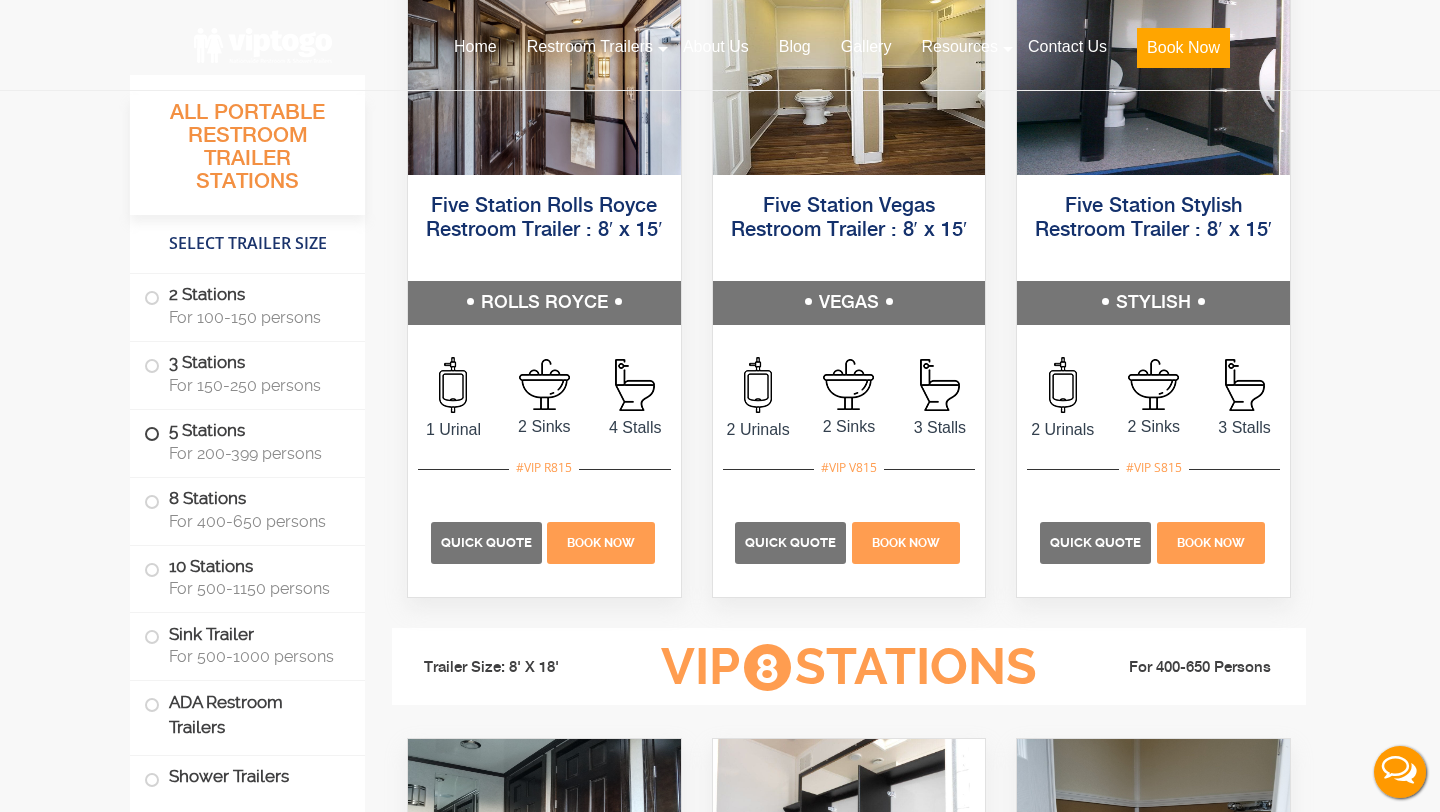 click on "5 Stations
For 200-399 persons" at bounding box center [247, 441] 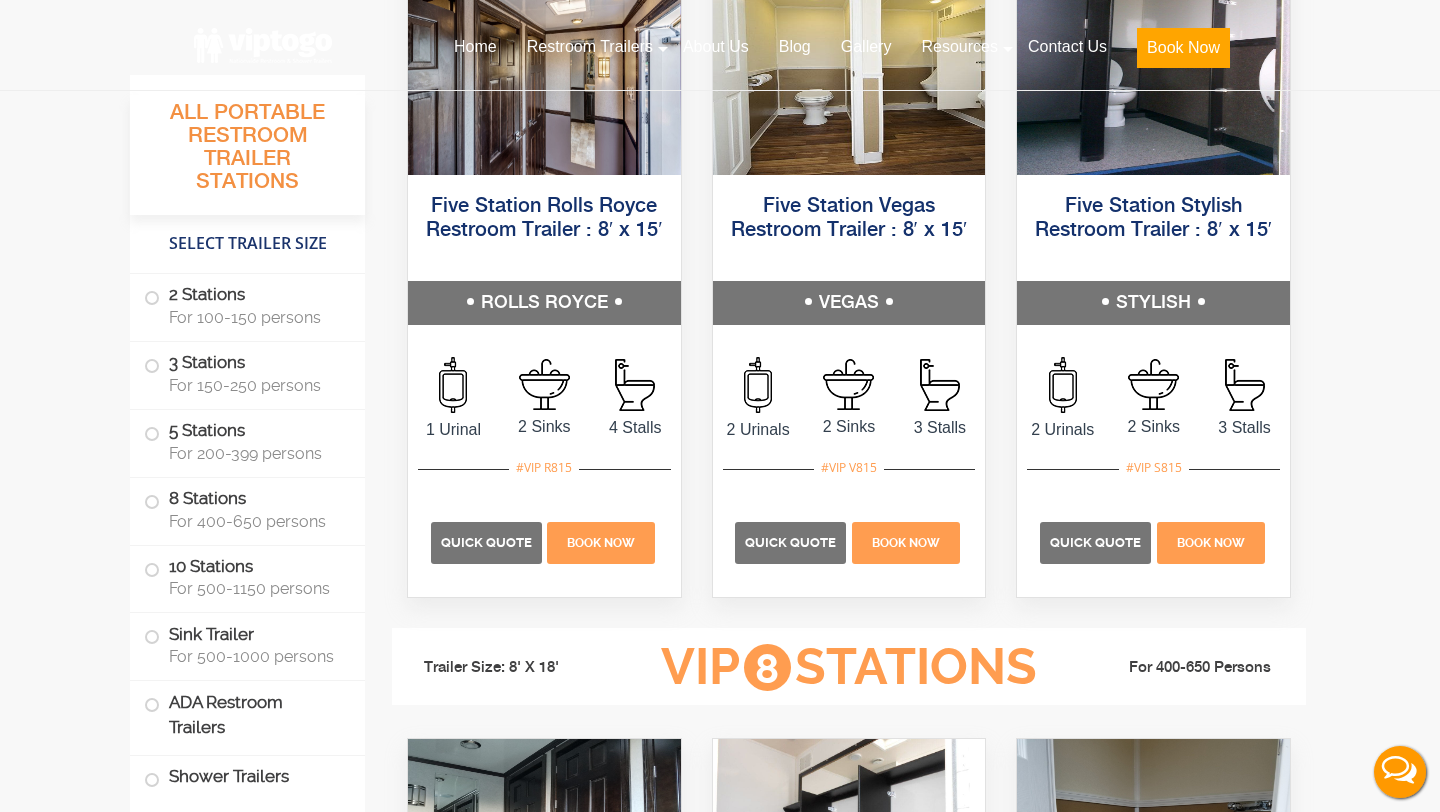 click on "5 Stations
For 200-399 persons" at bounding box center [247, 444] 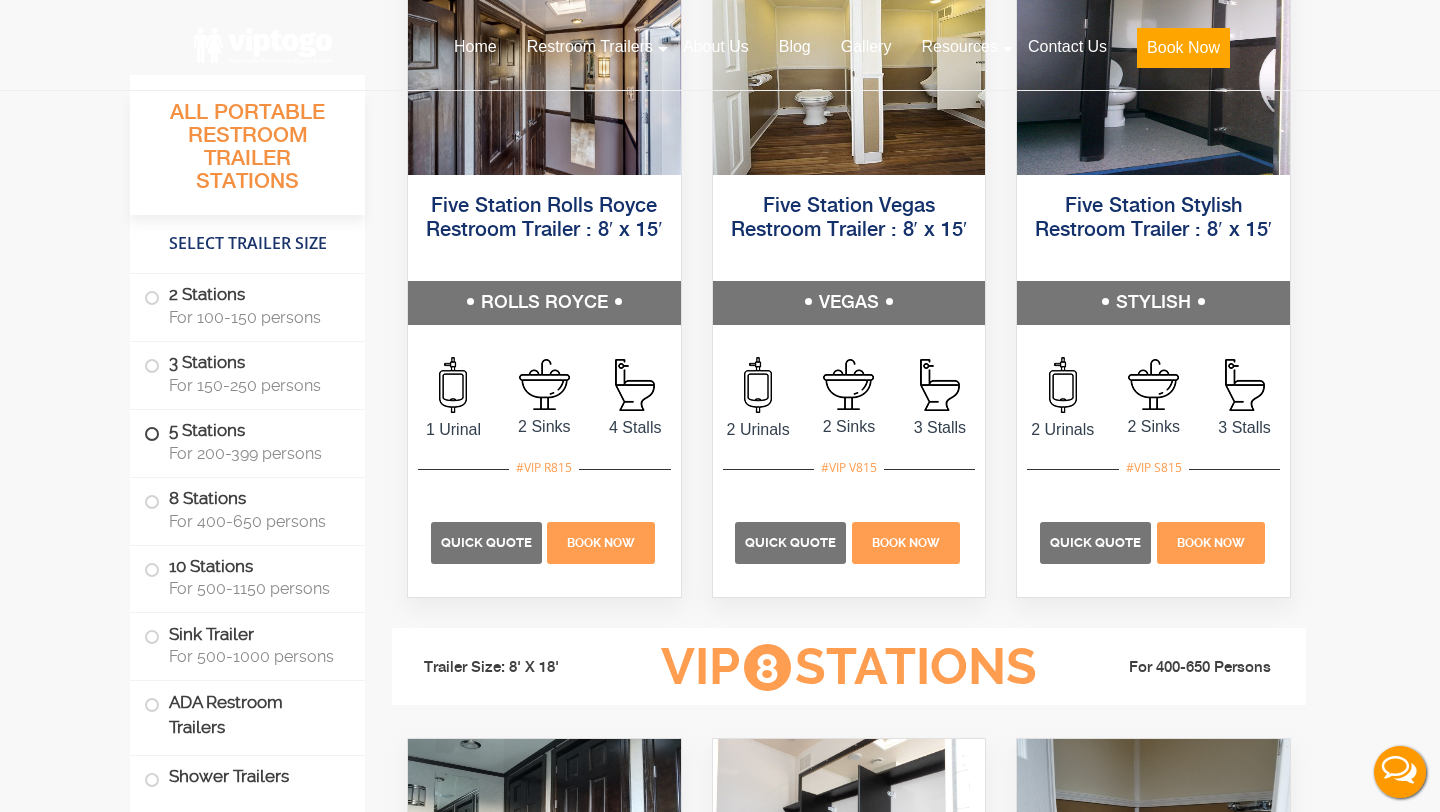 click on "5 Stations
For 200-399 persons" at bounding box center [247, 441] 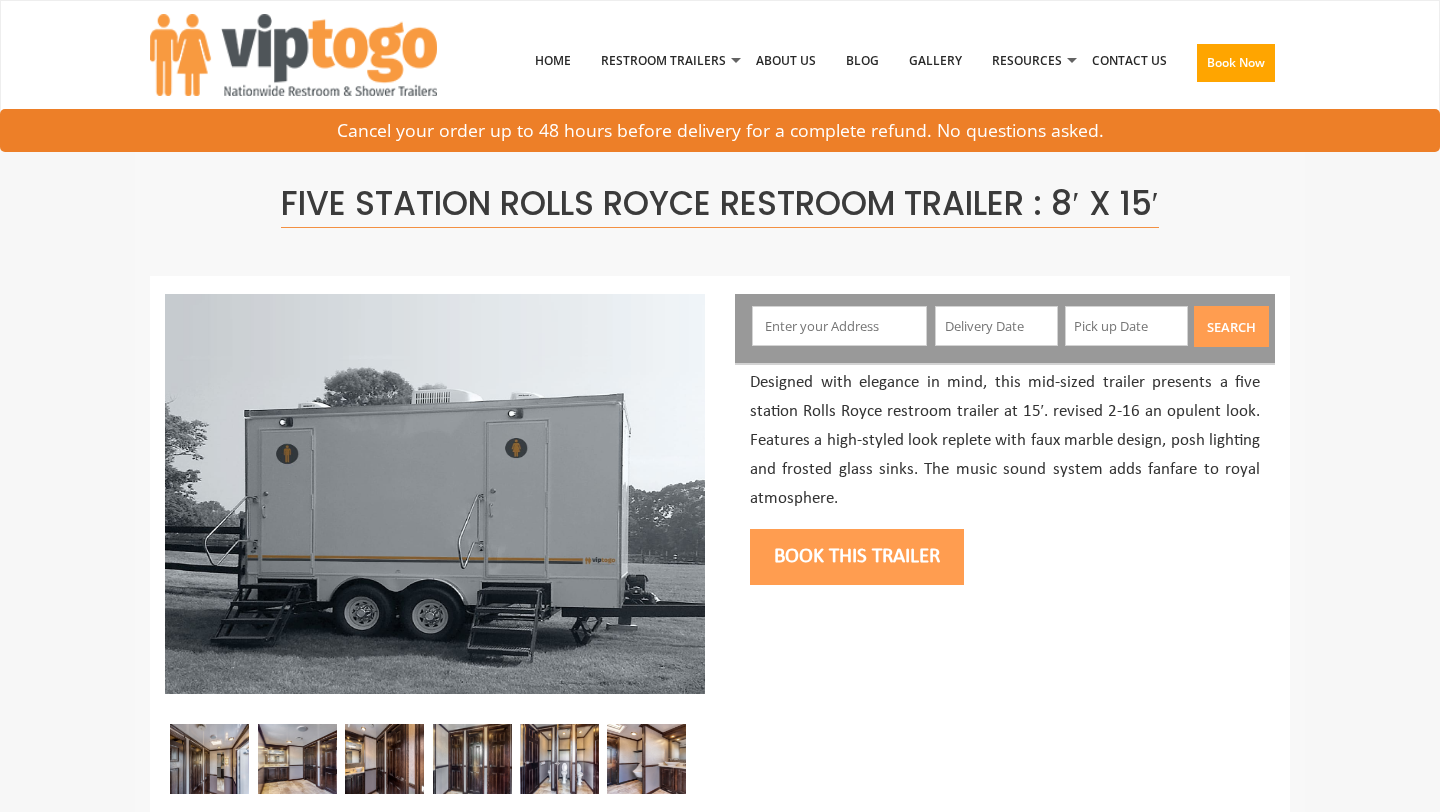 scroll, scrollTop: 47, scrollLeft: 0, axis: vertical 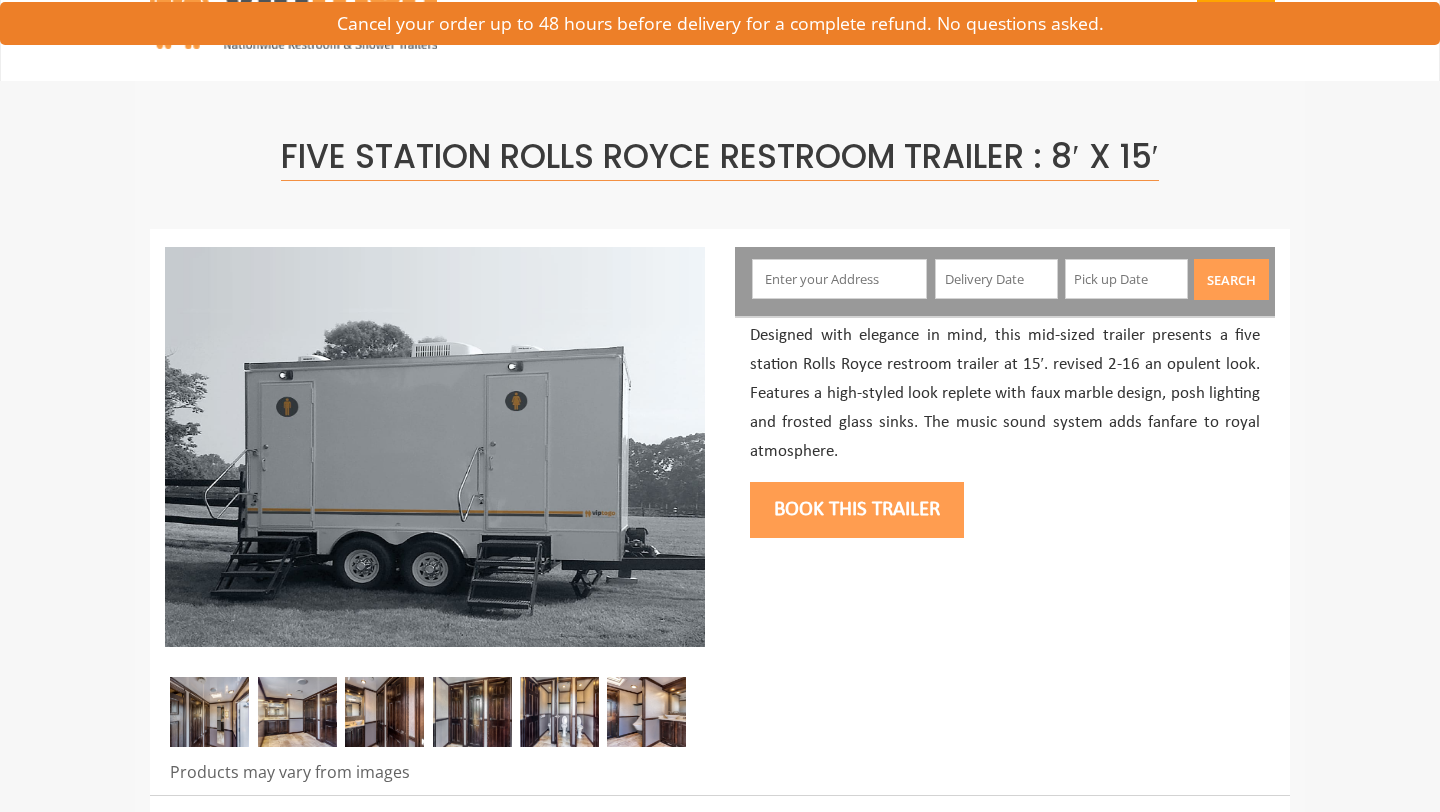 click at bounding box center (840, 279) 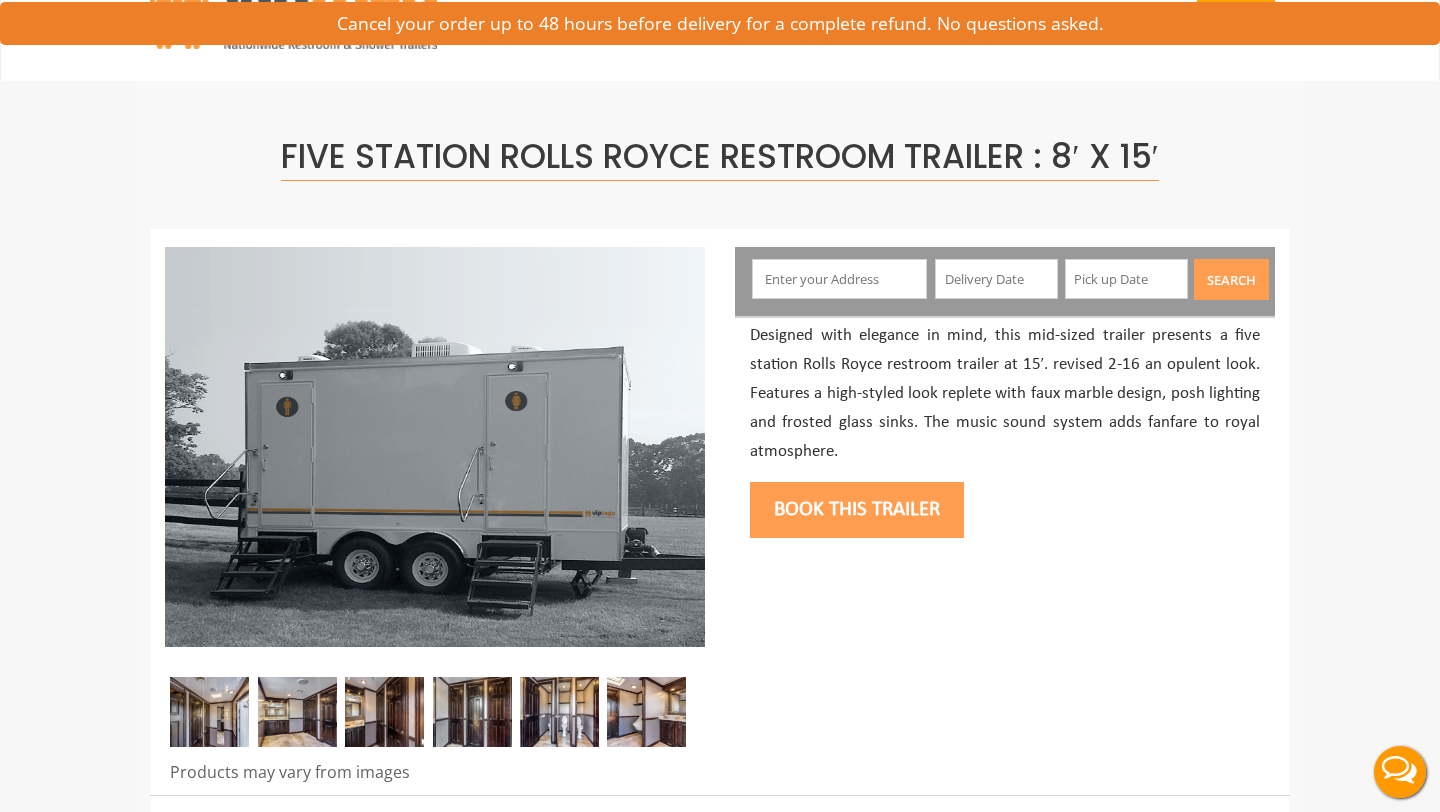scroll, scrollTop: 0, scrollLeft: 0, axis: both 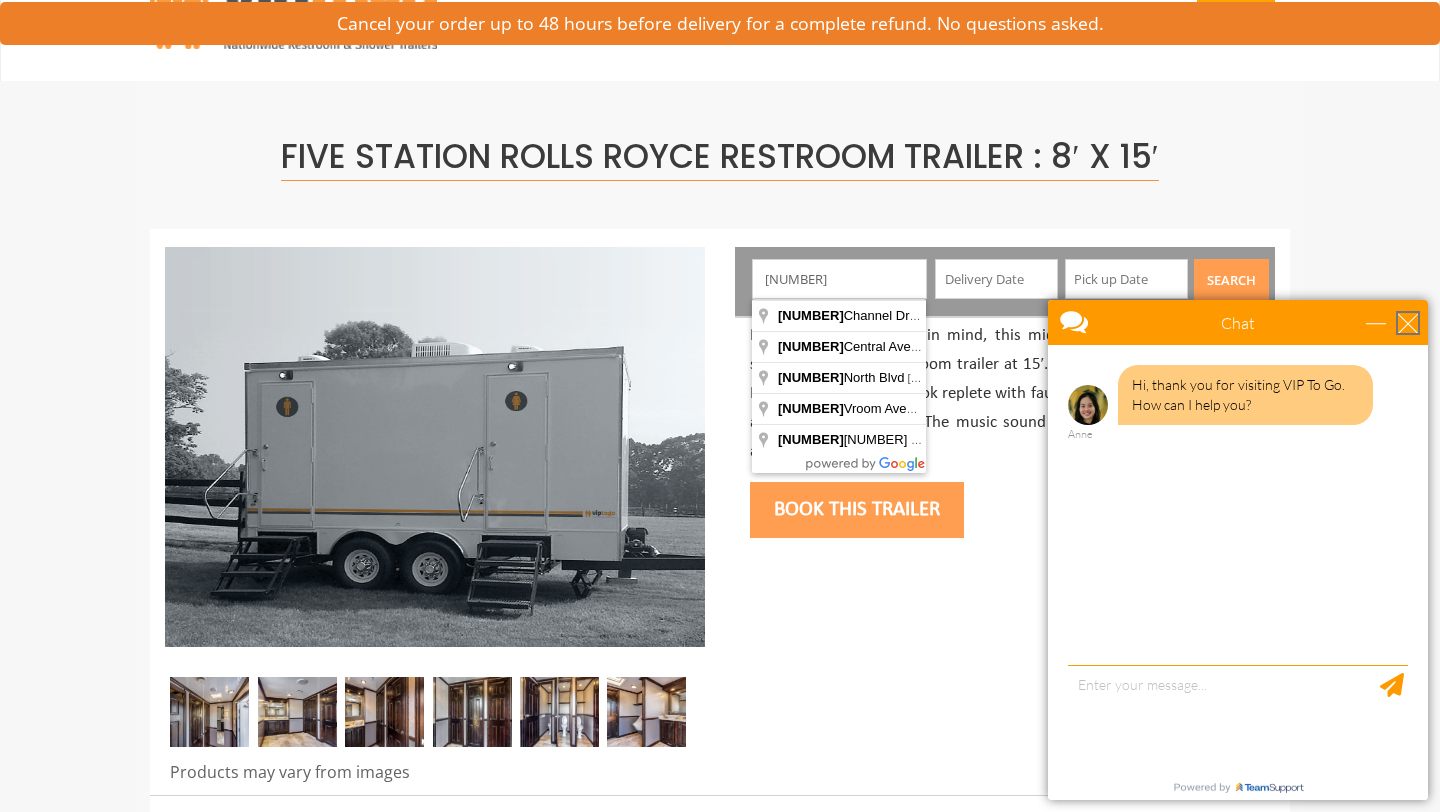 click at bounding box center (1408, 323) 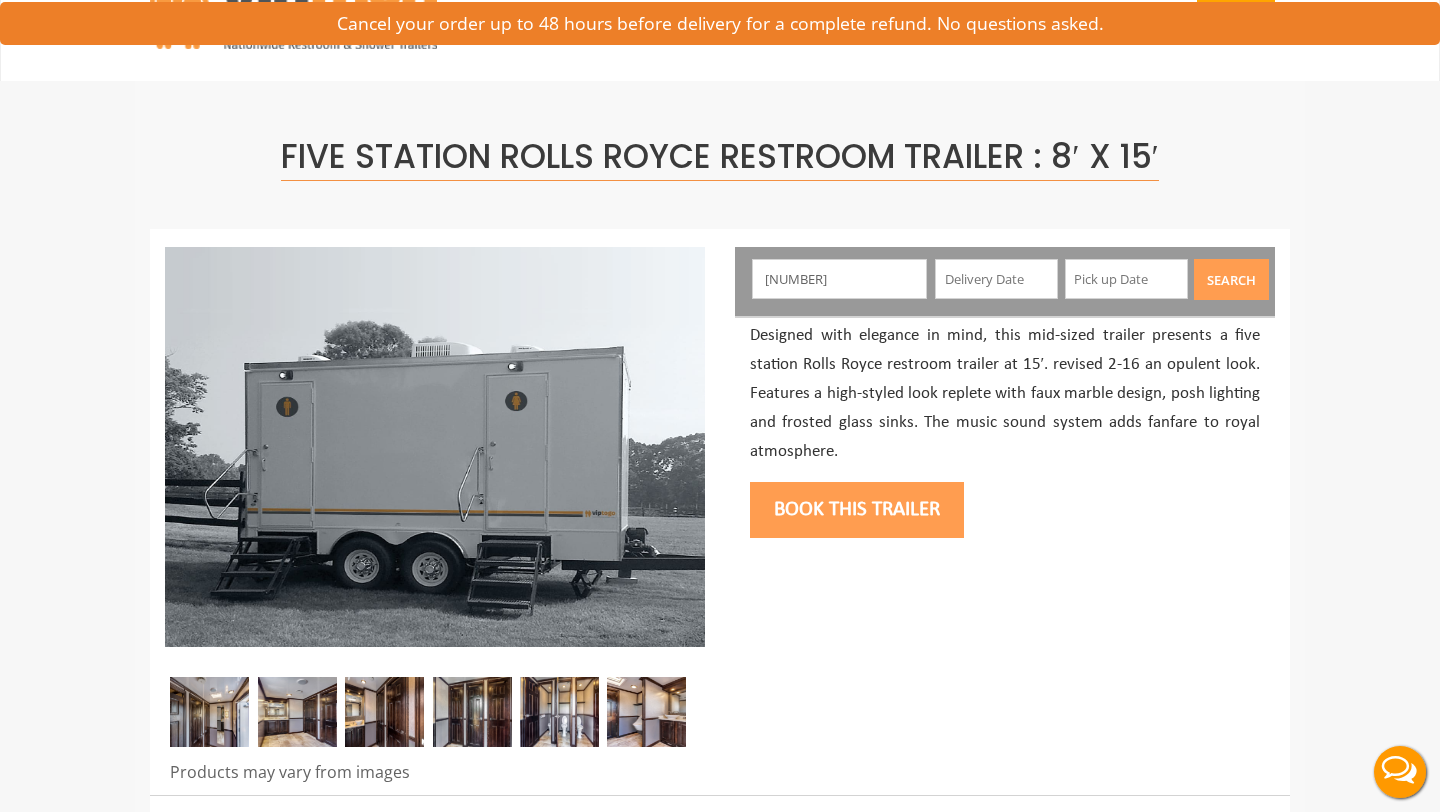 scroll, scrollTop: 0, scrollLeft: 0, axis: both 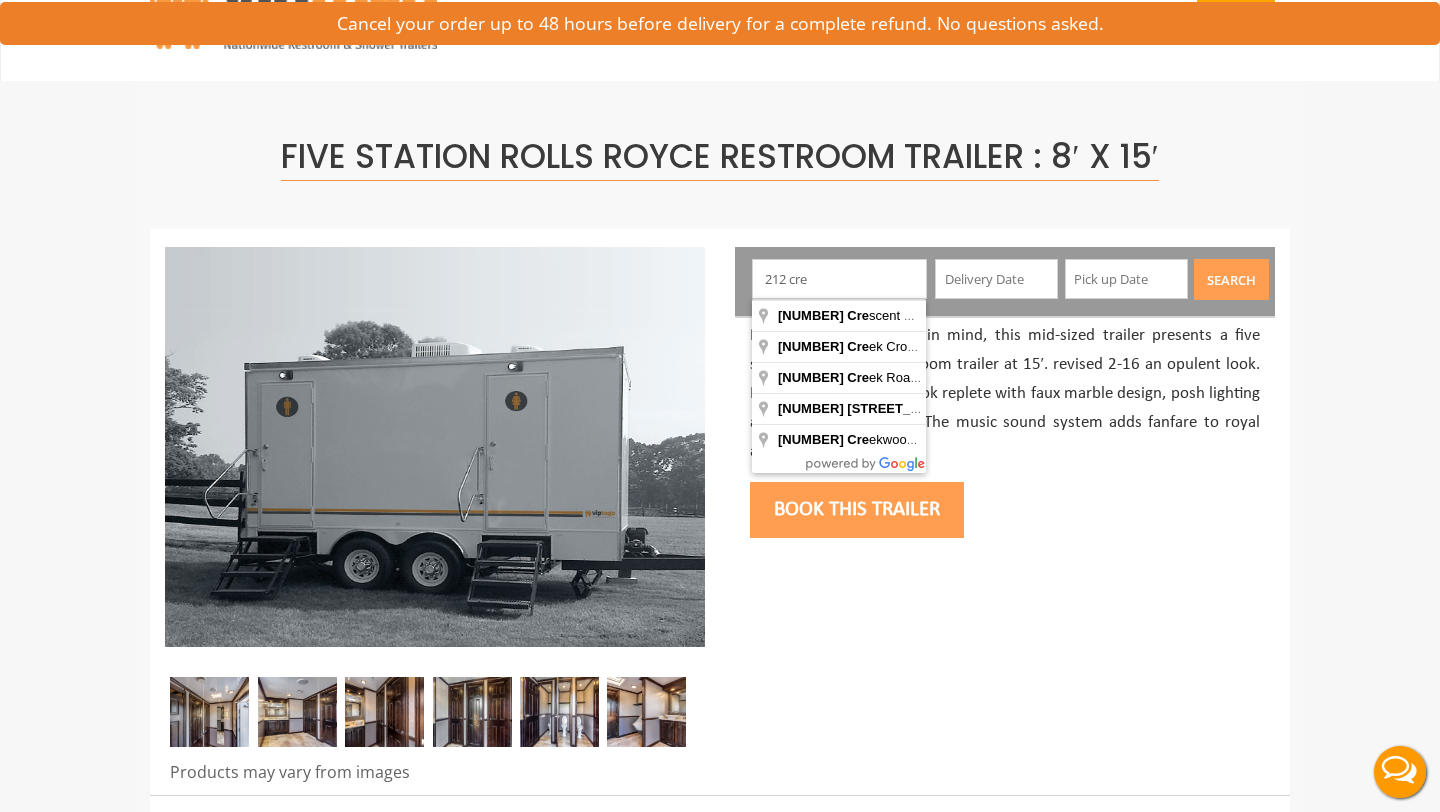 type on "[NUMBER] [STREET], [CITY], [STATE], [COUNTRY]" 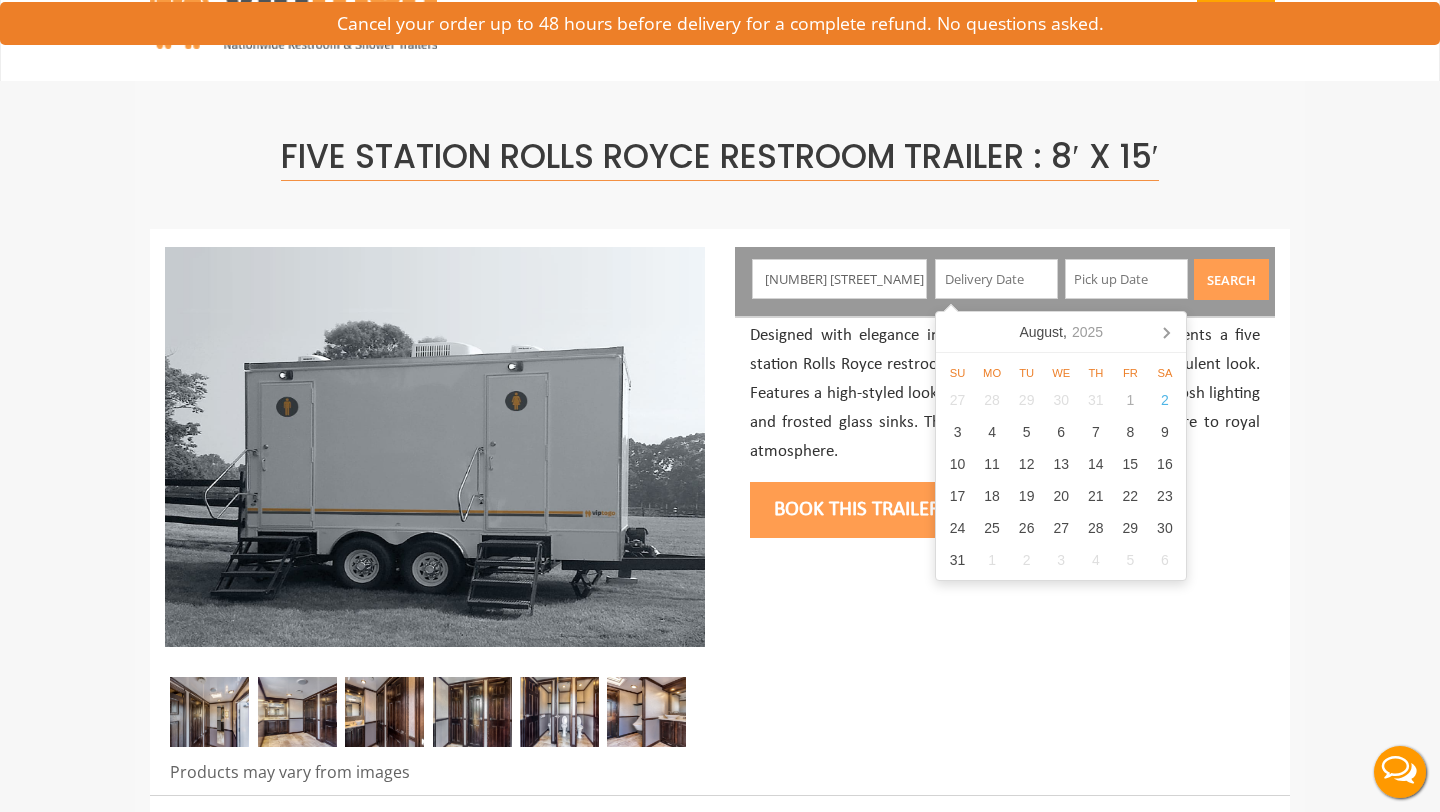 click at bounding box center [996, 279] 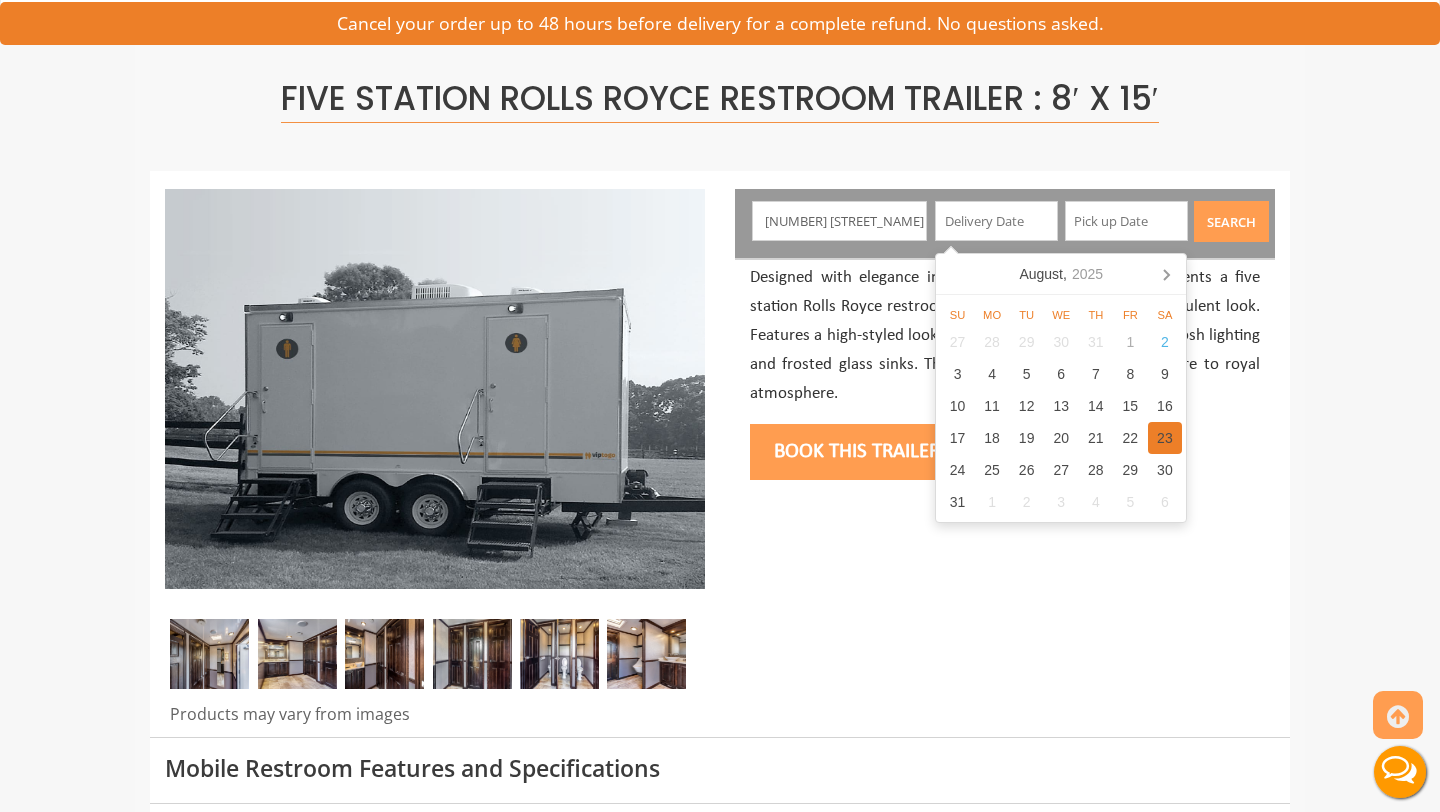 click on "23" at bounding box center [1165, 438] 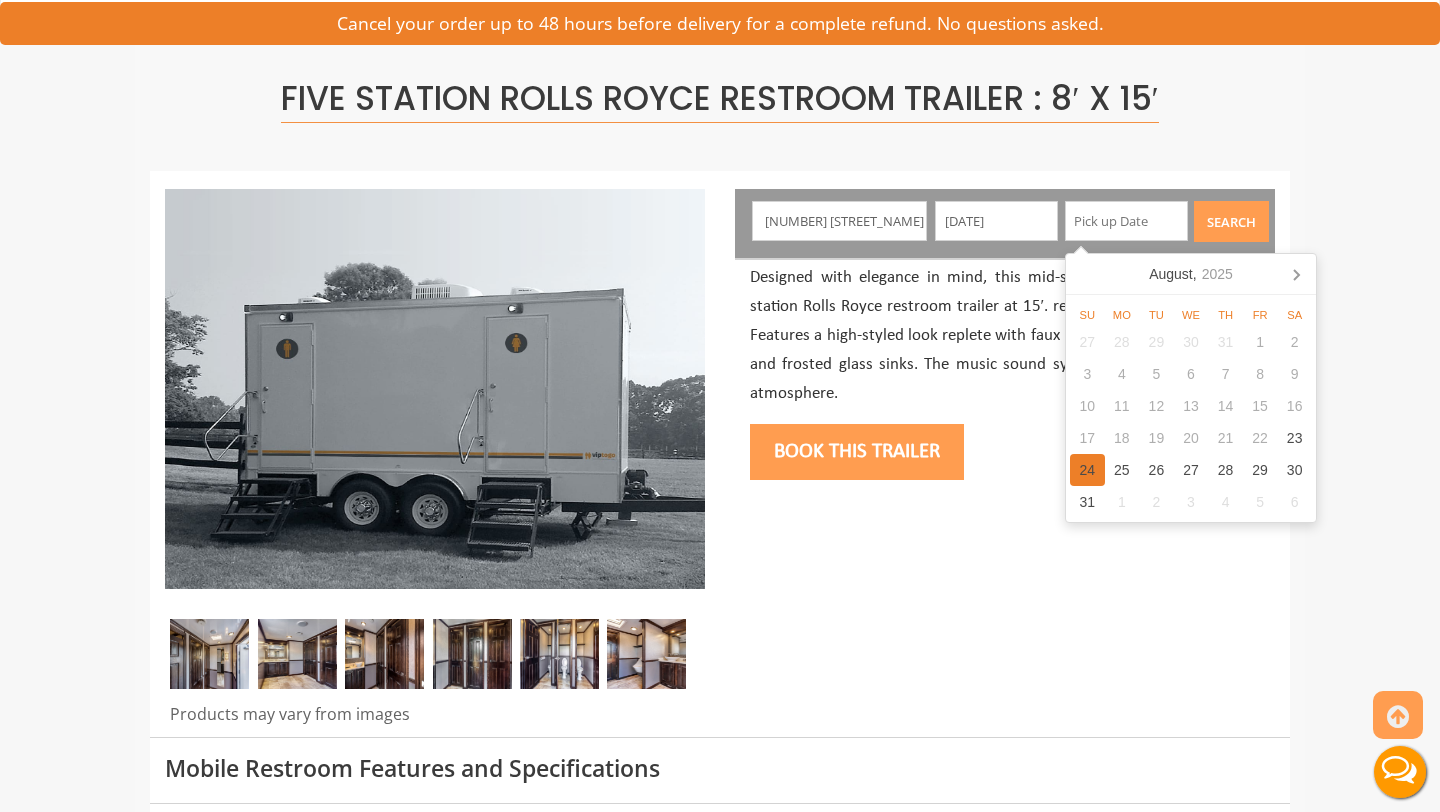 click on "24" at bounding box center [1087, 470] 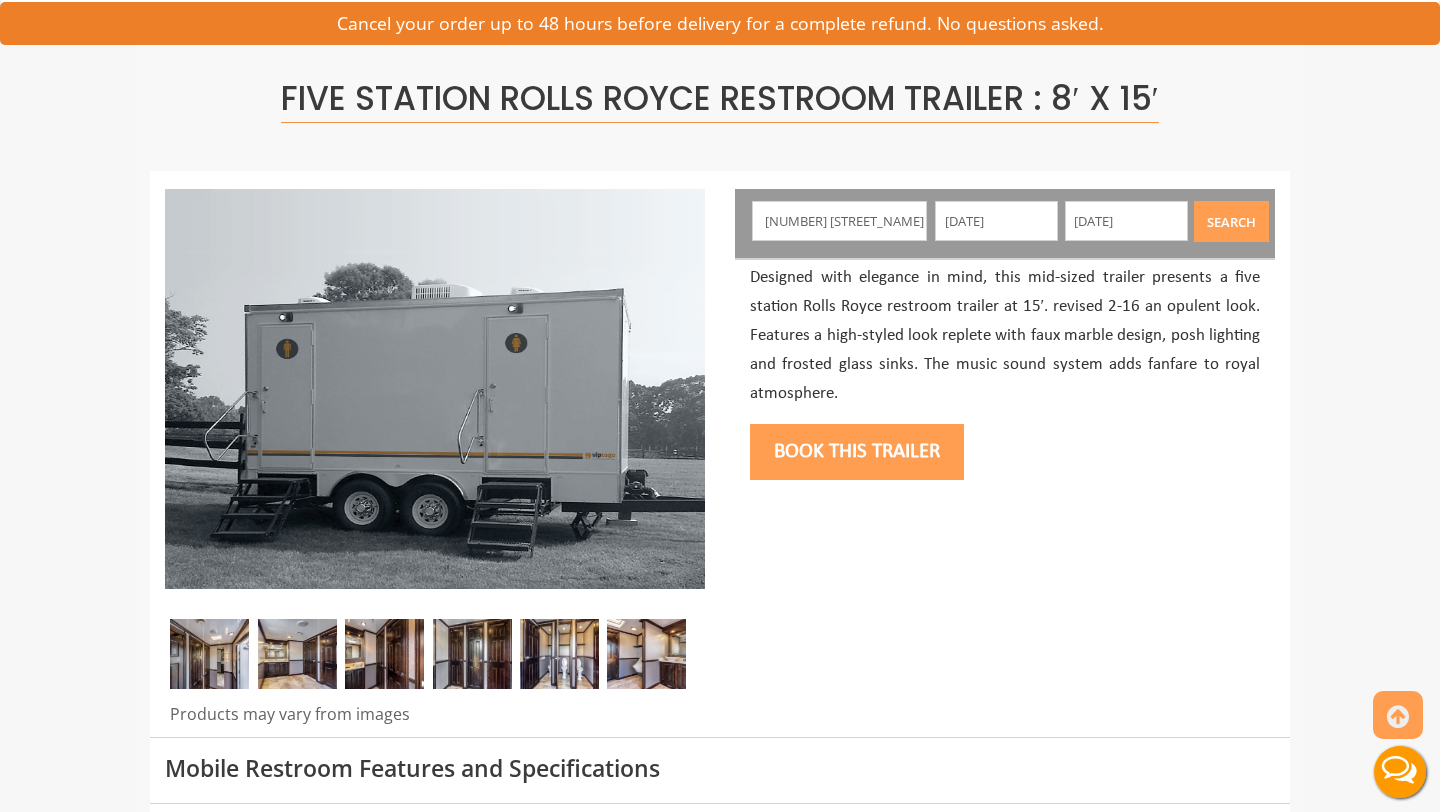 click on "Search" at bounding box center (1231, 221) 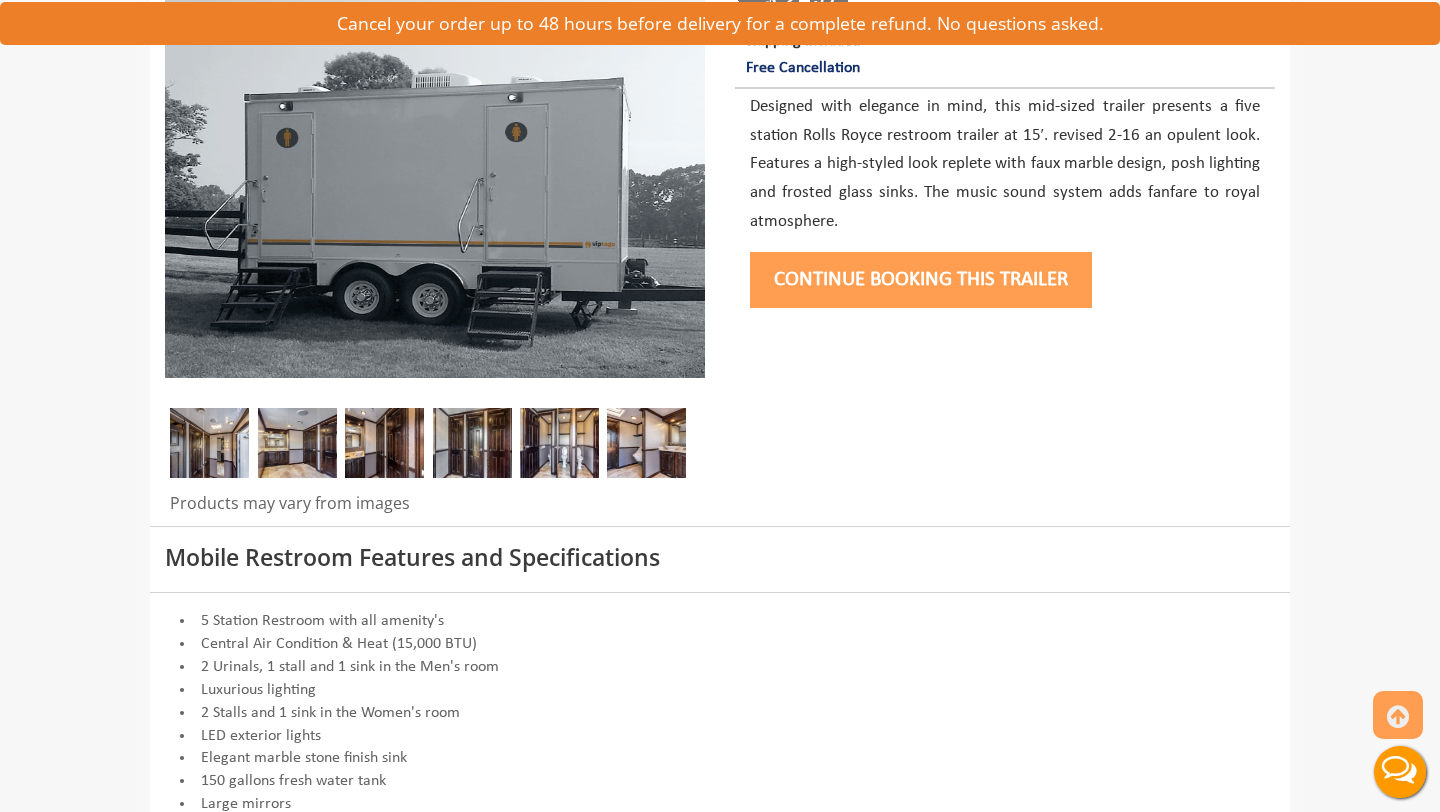 scroll, scrollTop: 340, scrollLeft: 0, axis: vertical 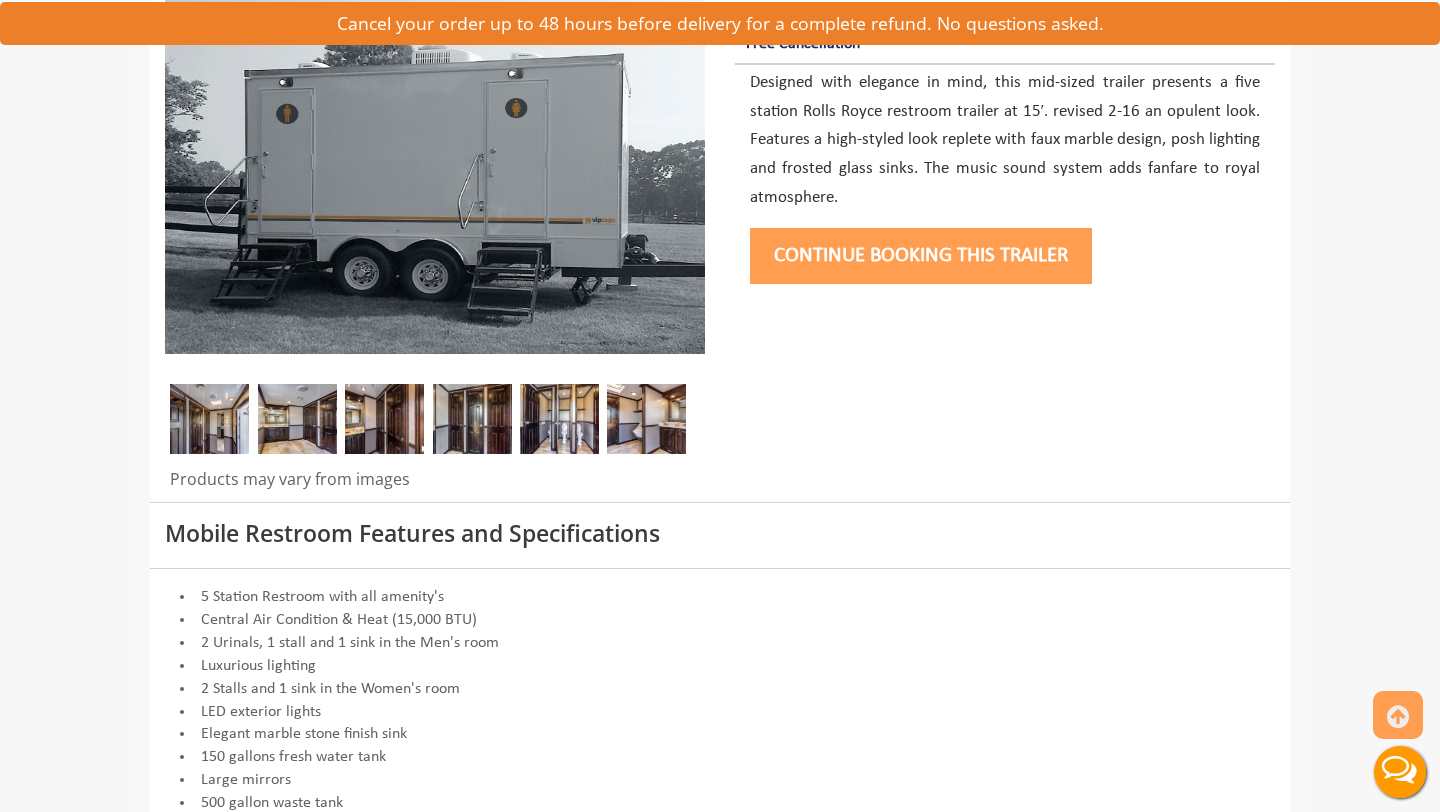 click on "Continue Booking this trailer" at bounding box center (921, 256) 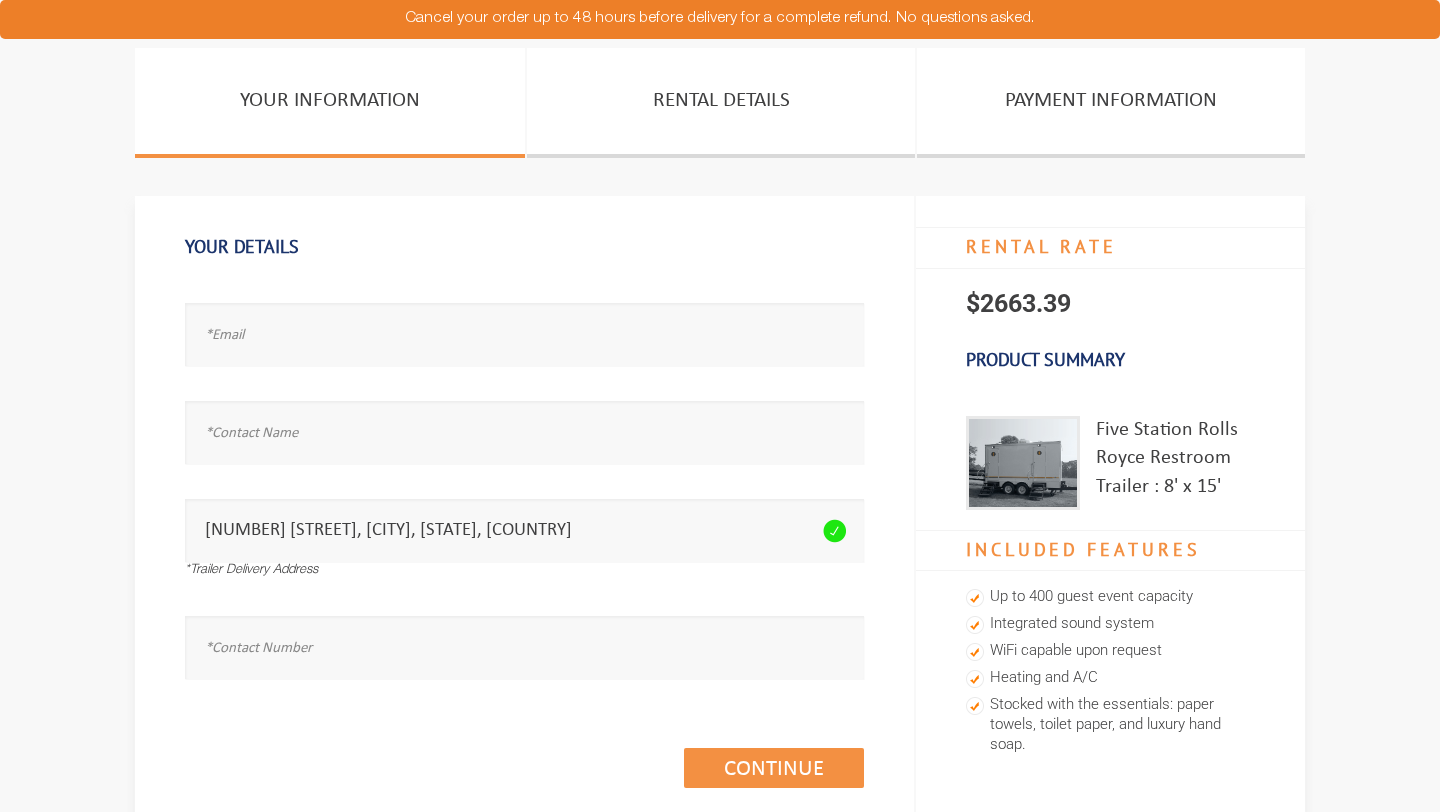scroll, scrollTop: 1, scrollLeft: 0, axis: vertical 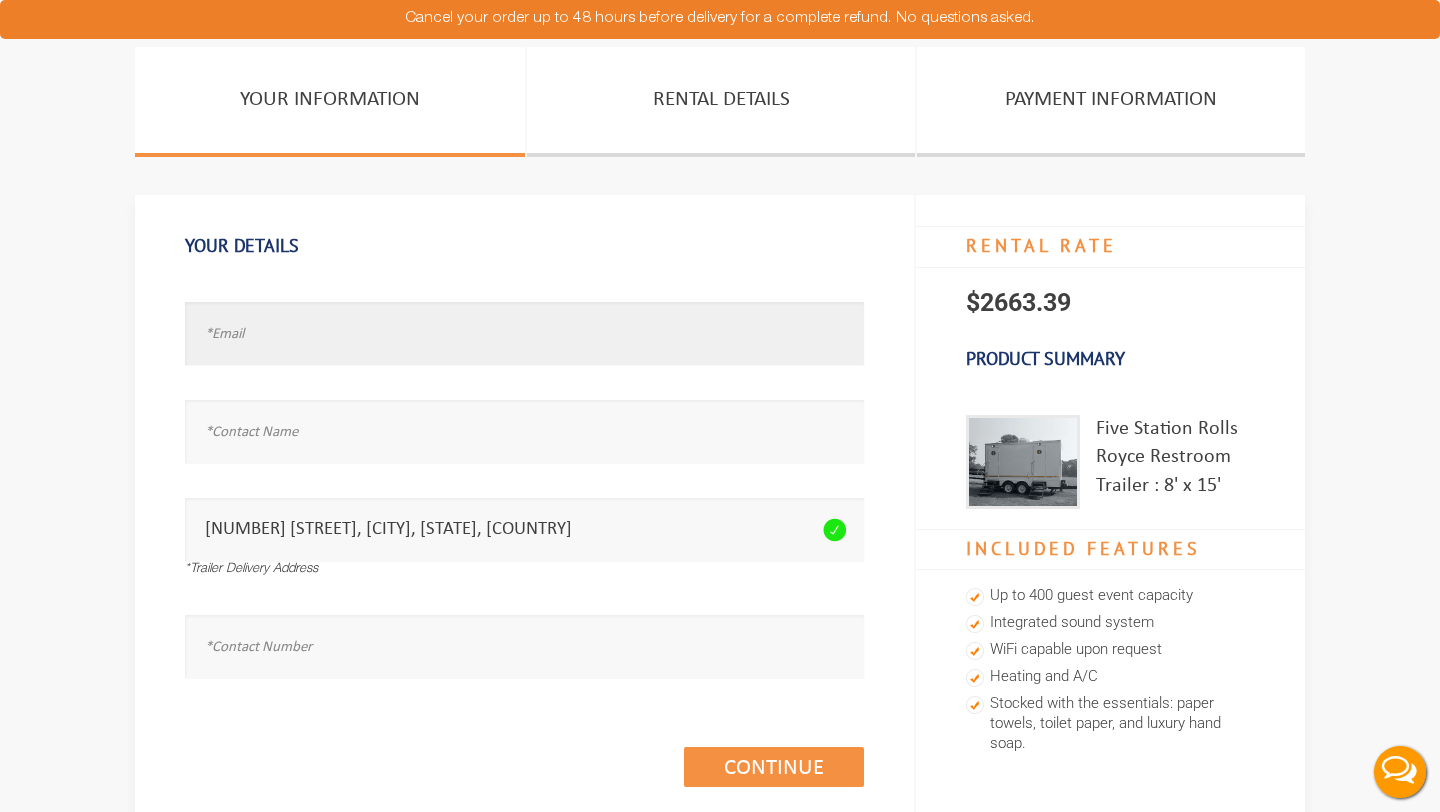 click at bounding box center [524, 333] 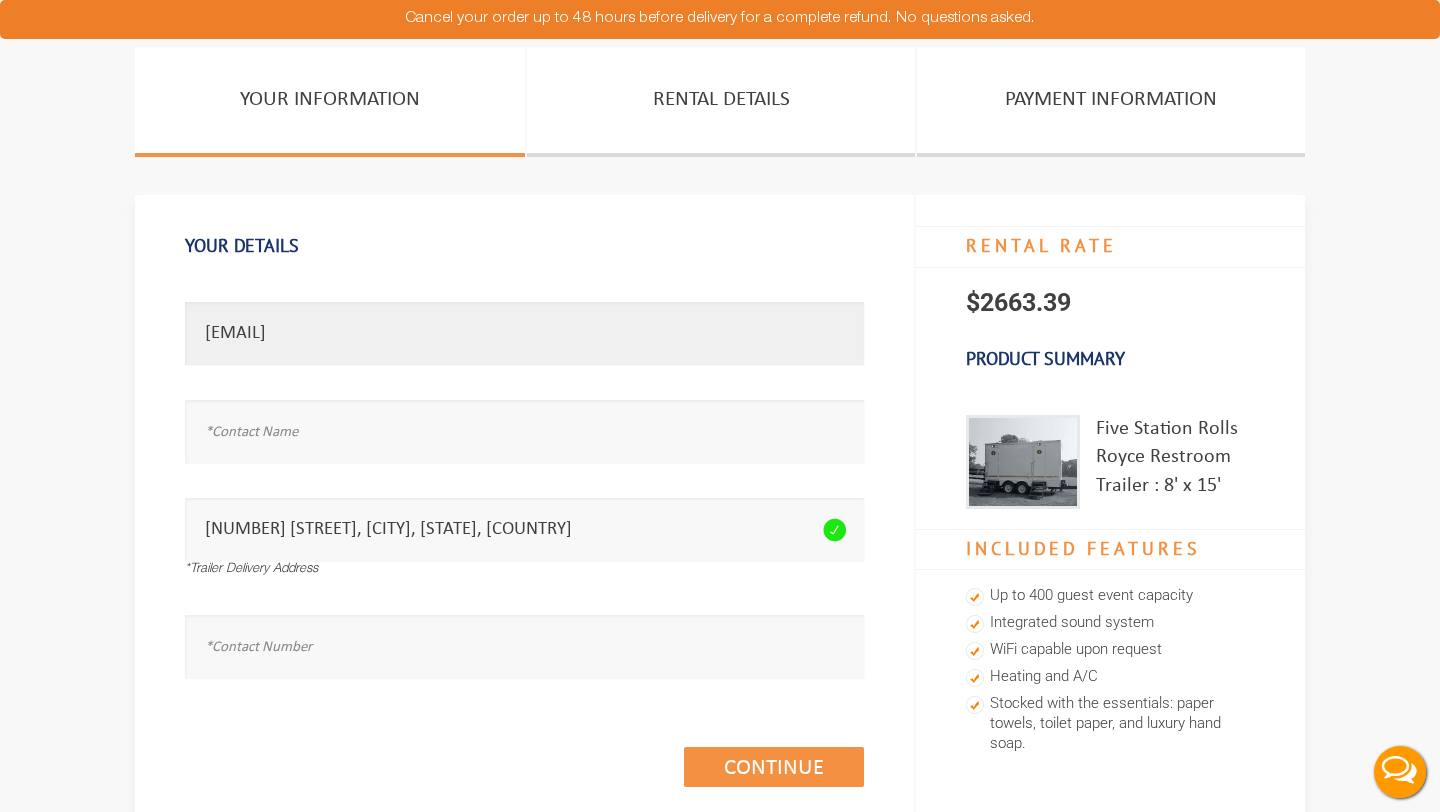 type on "tjh5gy@virginia.edu" 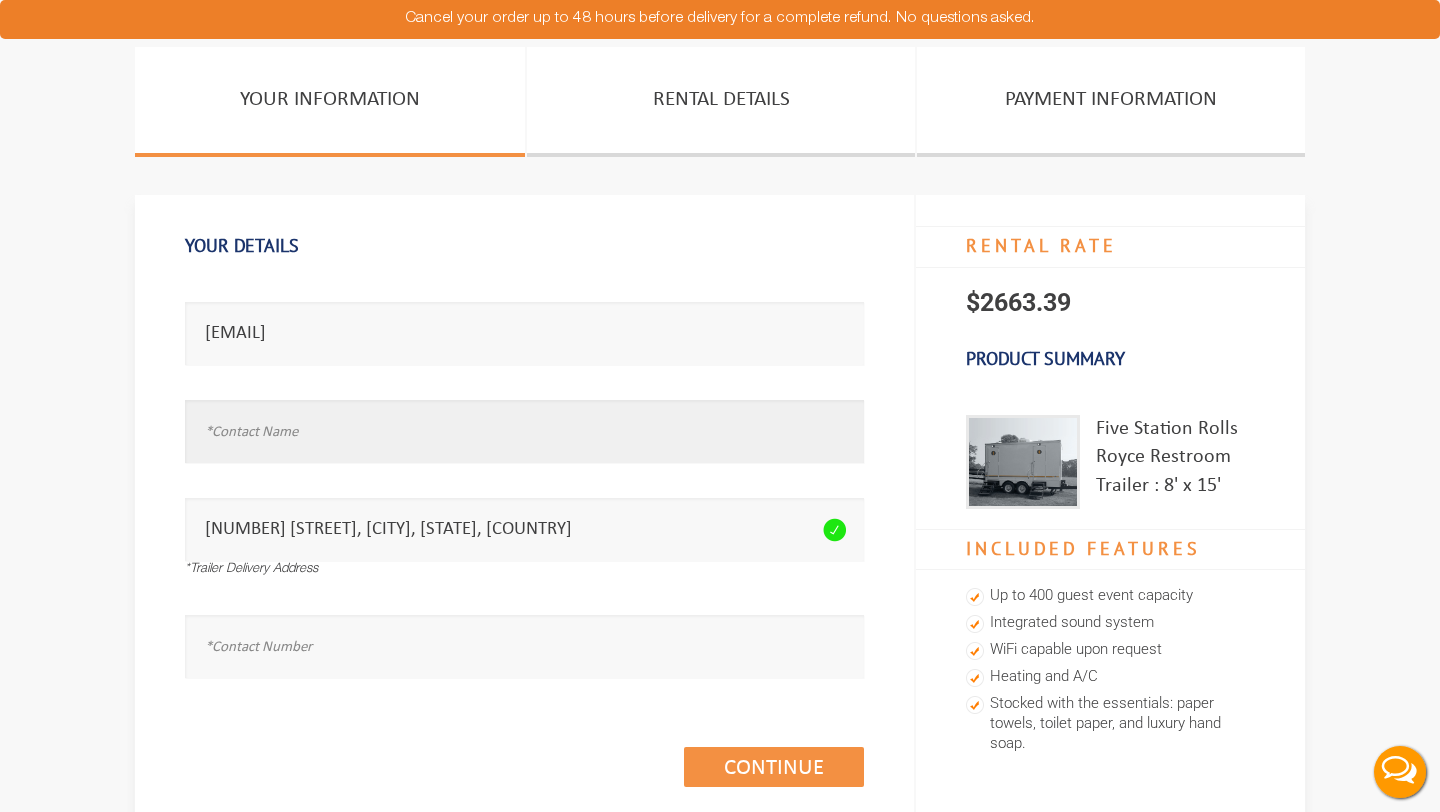 click at bounding box center (524, 431) 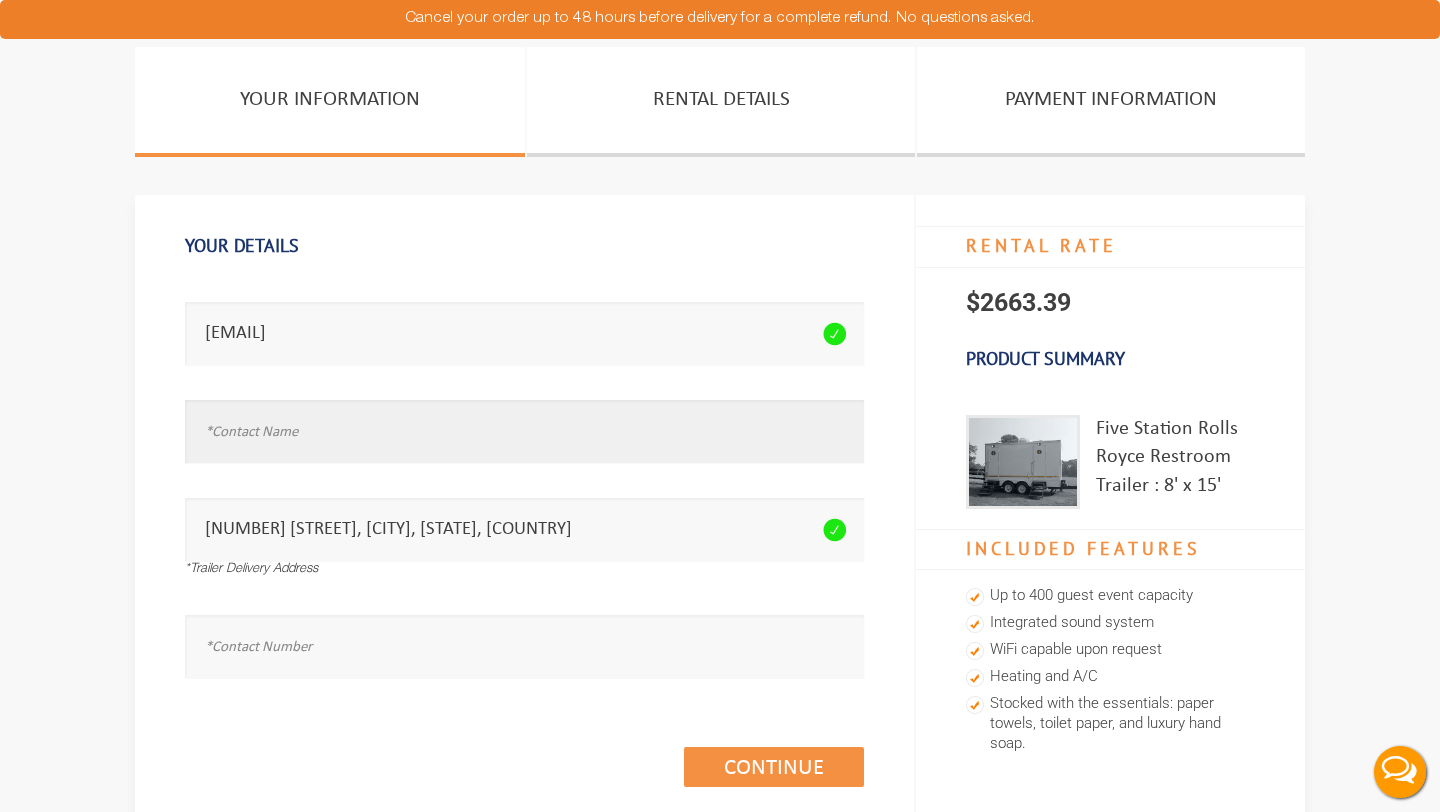 type on "n" 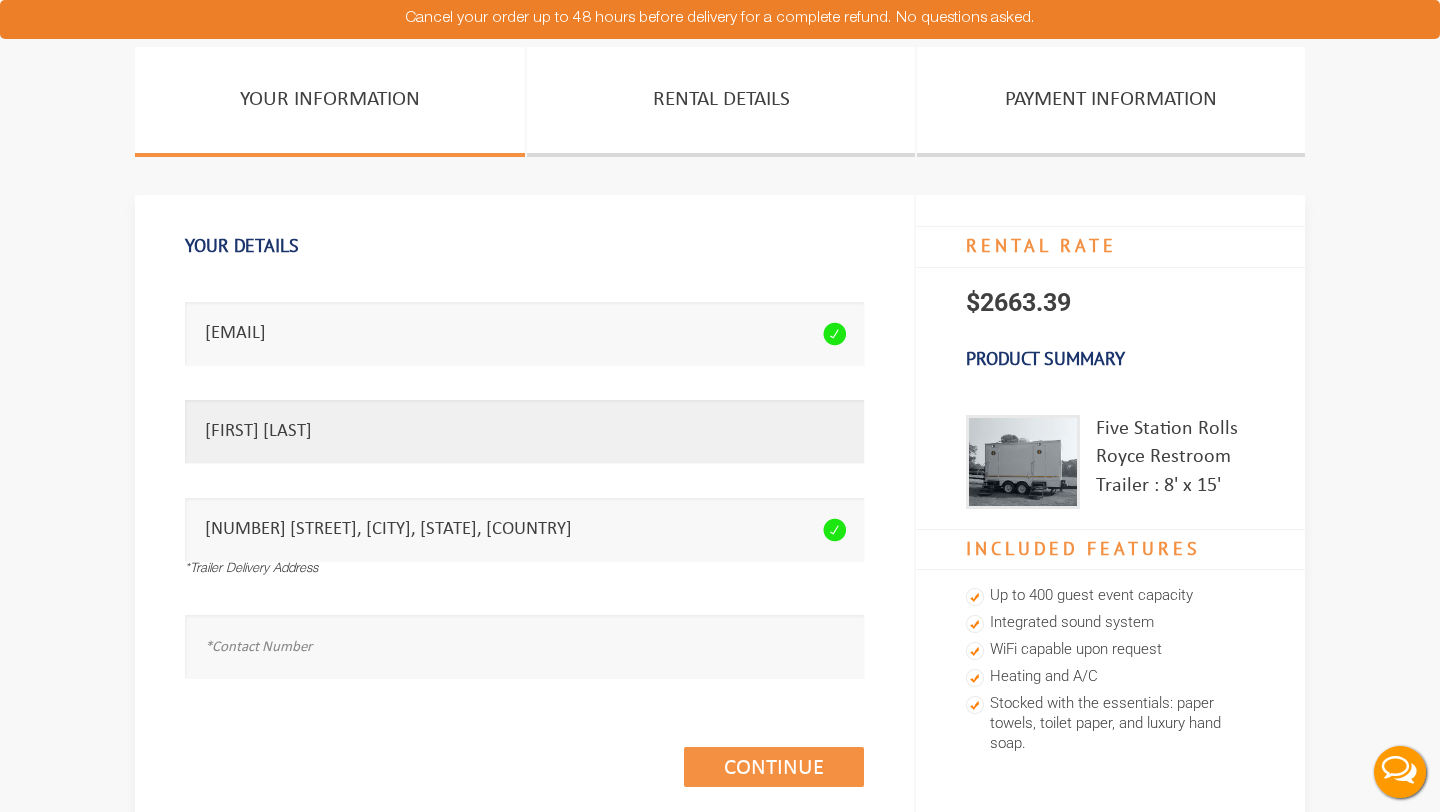type on "Tyler Hobbie" 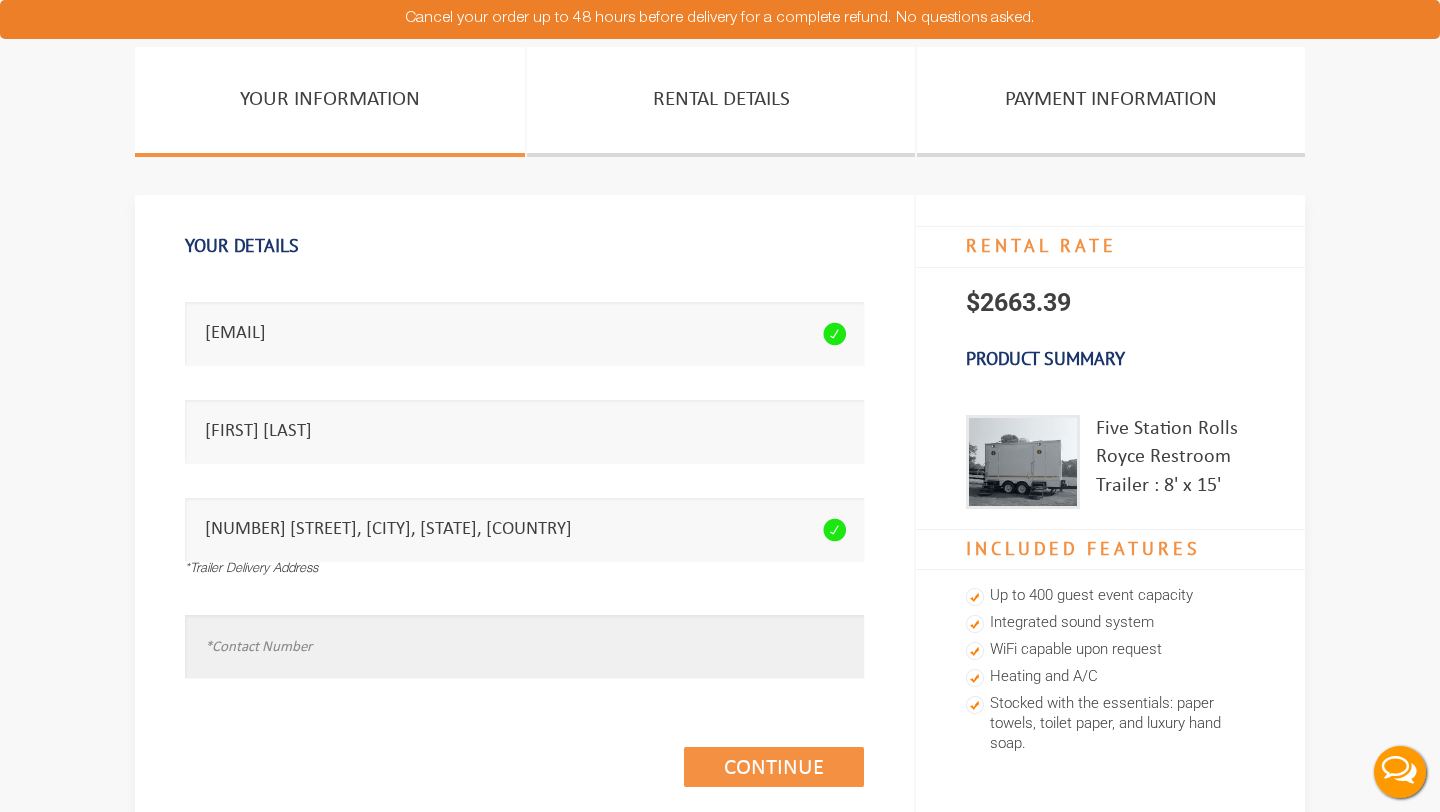 click at bounding box center (524, 646) 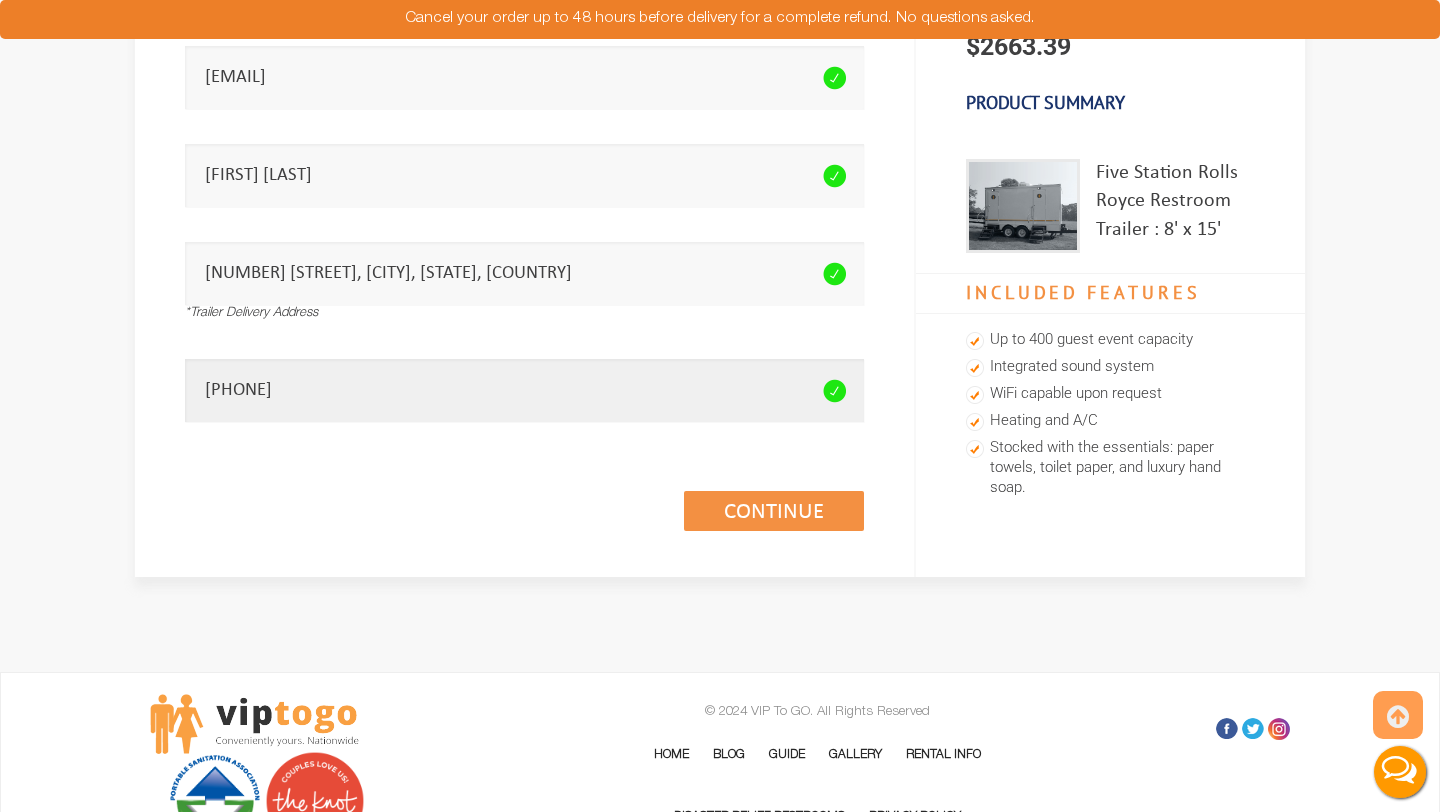 scroll, scrollTop: 360, scrollLeft: 0, axis: vertical 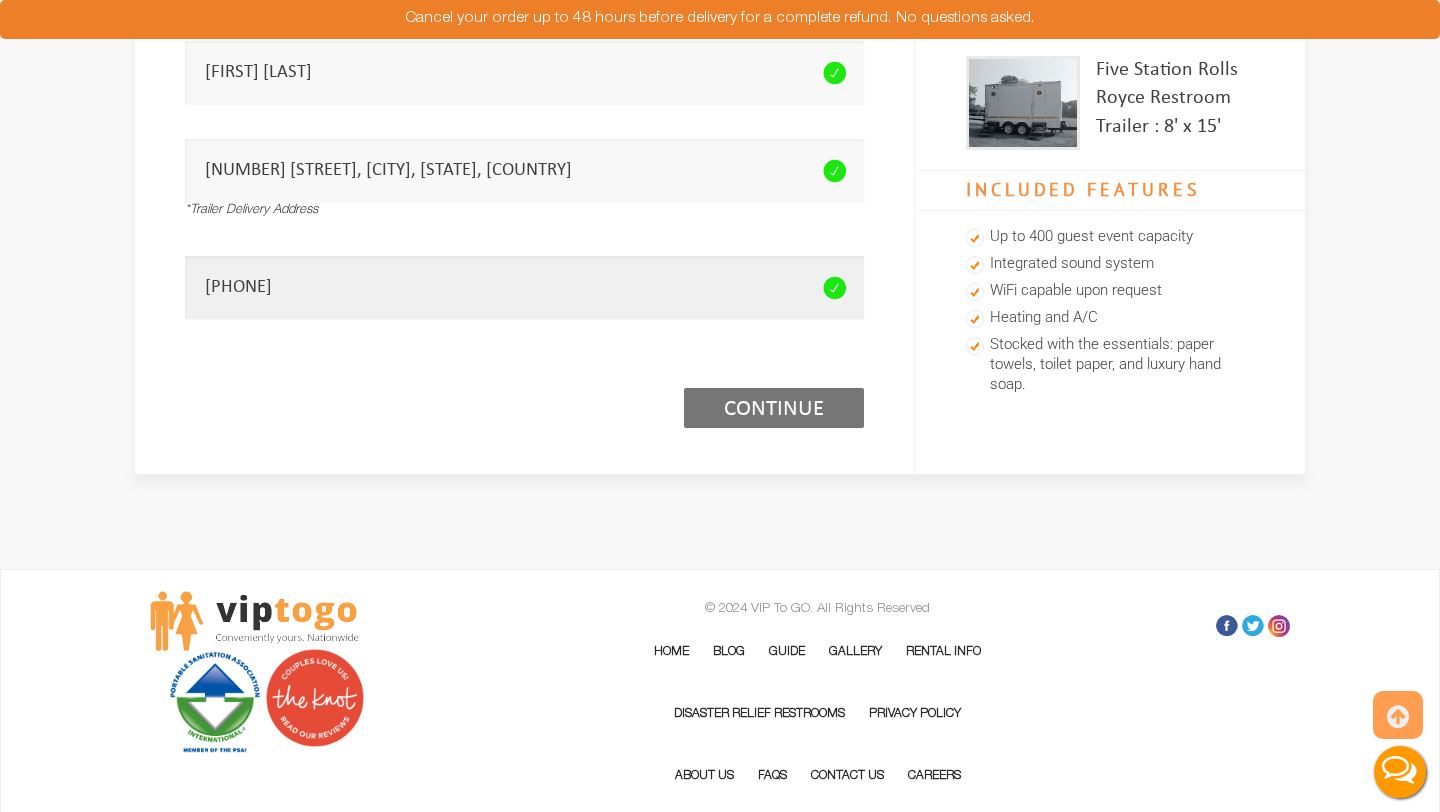 type on "7328329903" 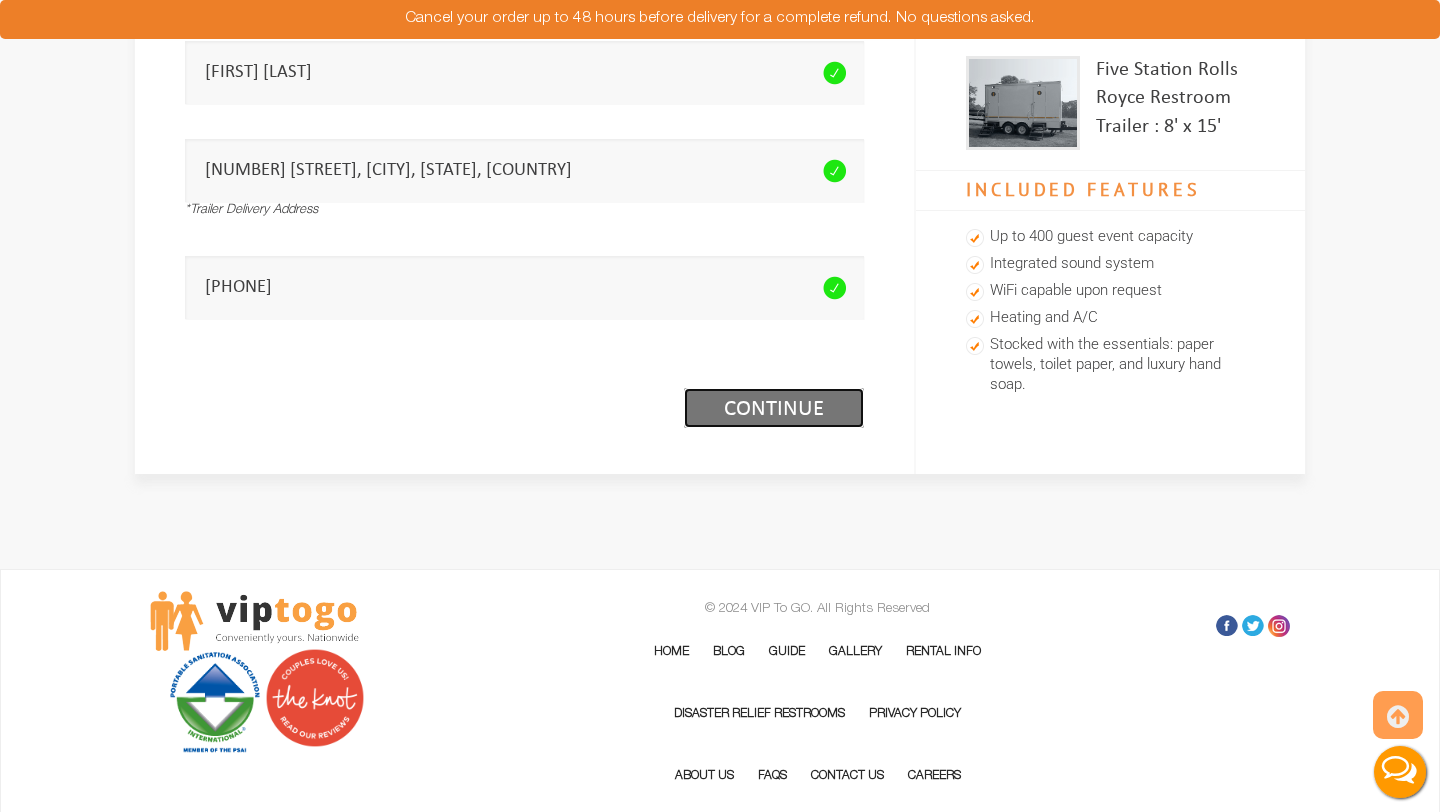 click on "Continue (1/3)" at bounding box center [774, 408] 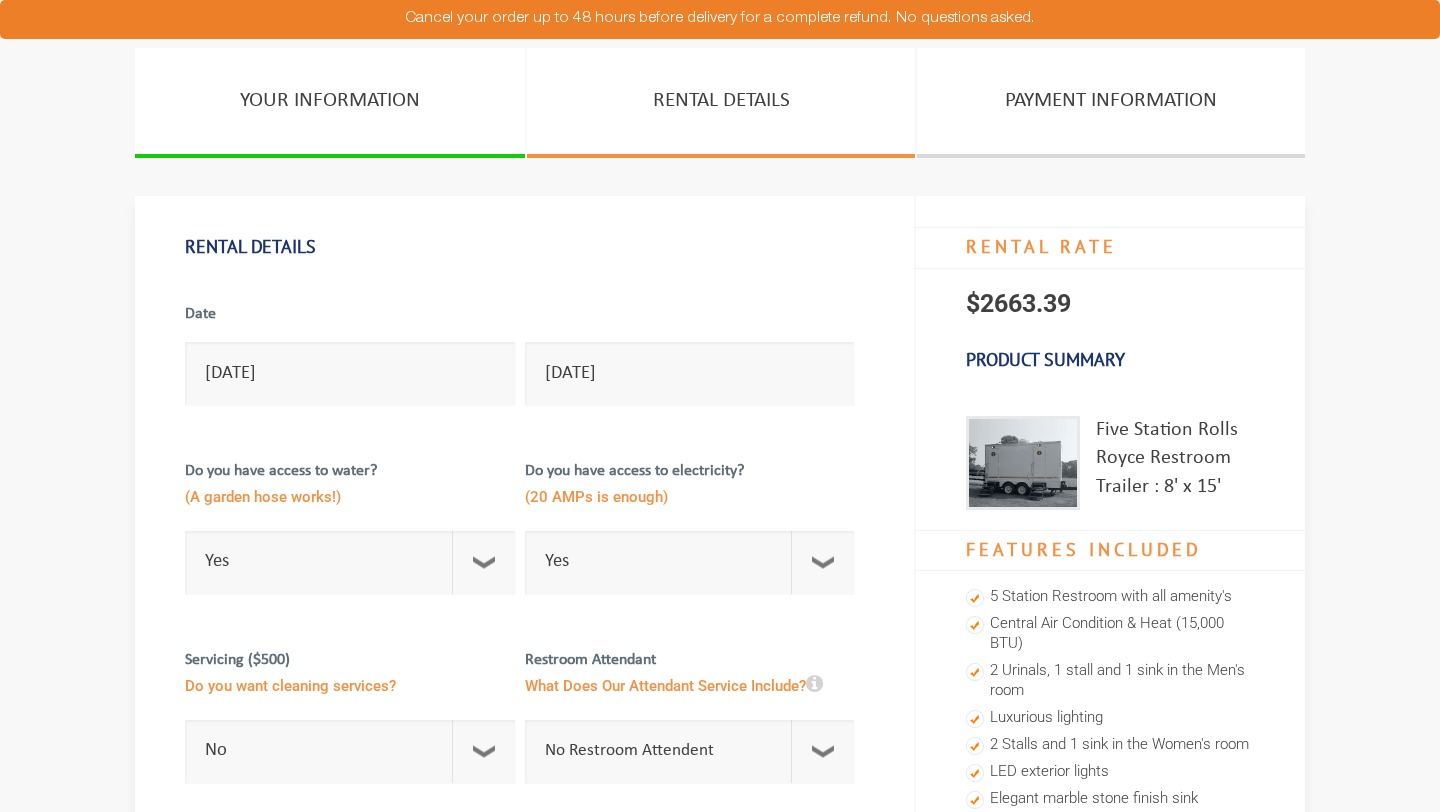 scroll, scrollTop: 0, scrollLeft: 0, axis: both 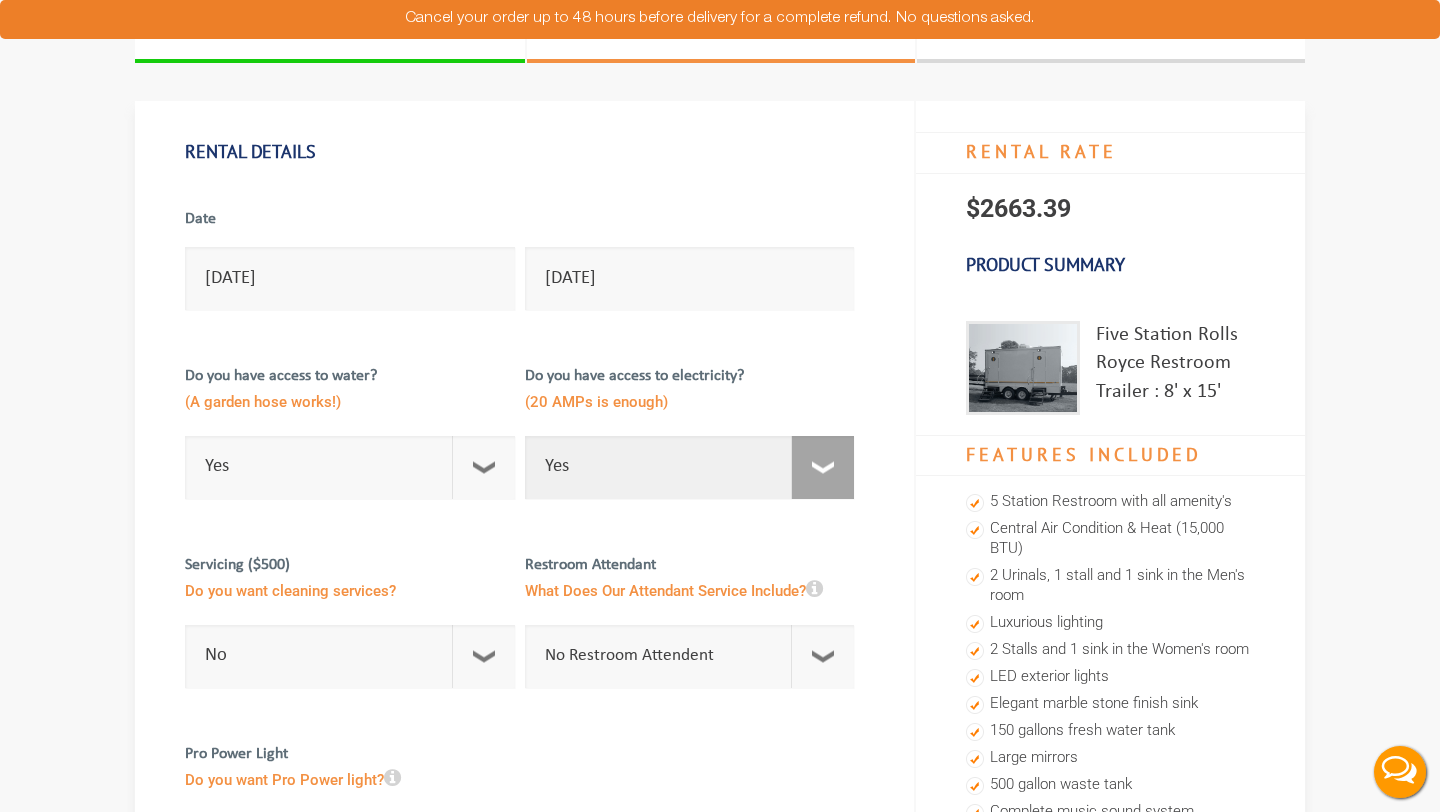 click on "Select Option
Yes
No" at bounding box center [690, 467] 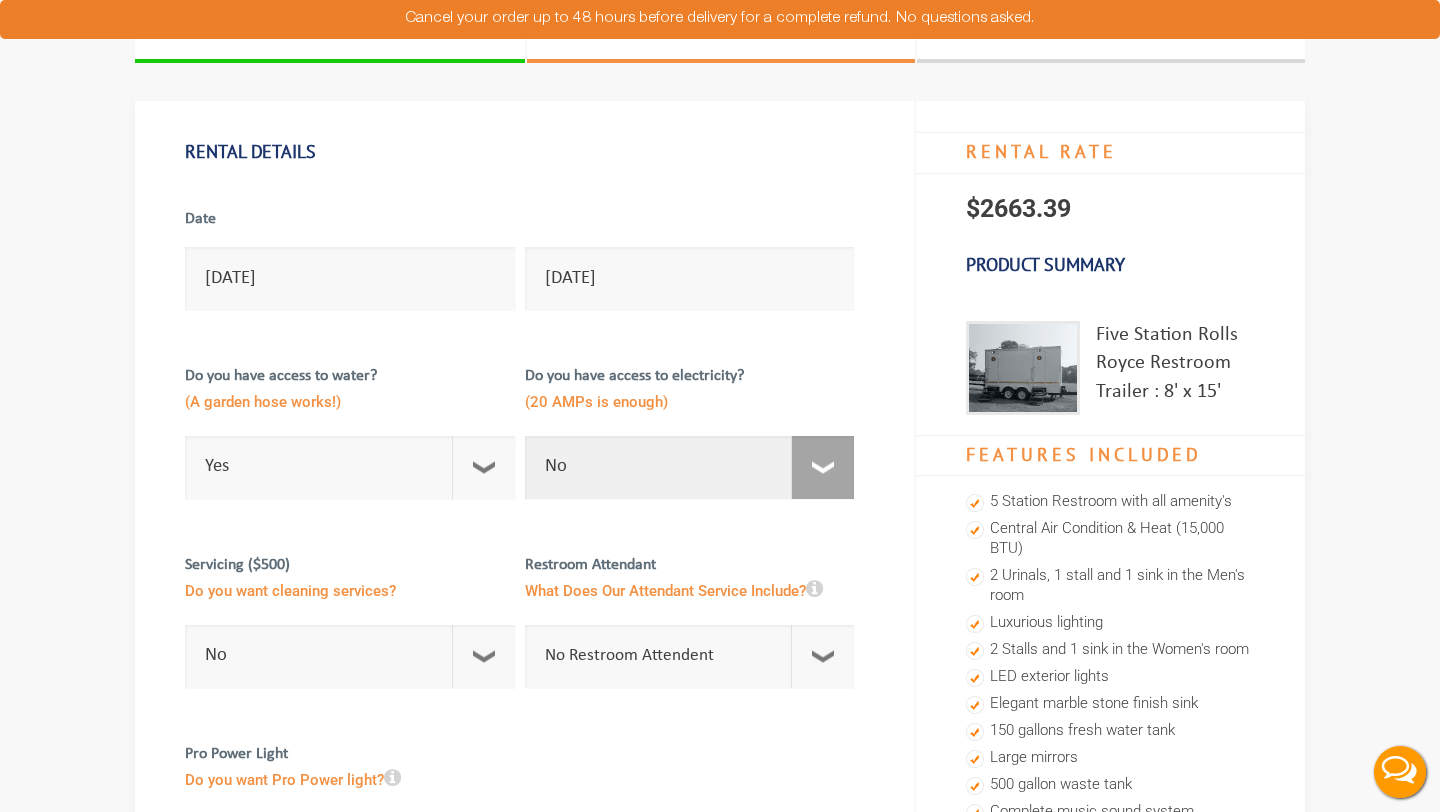 checkbox on "true" 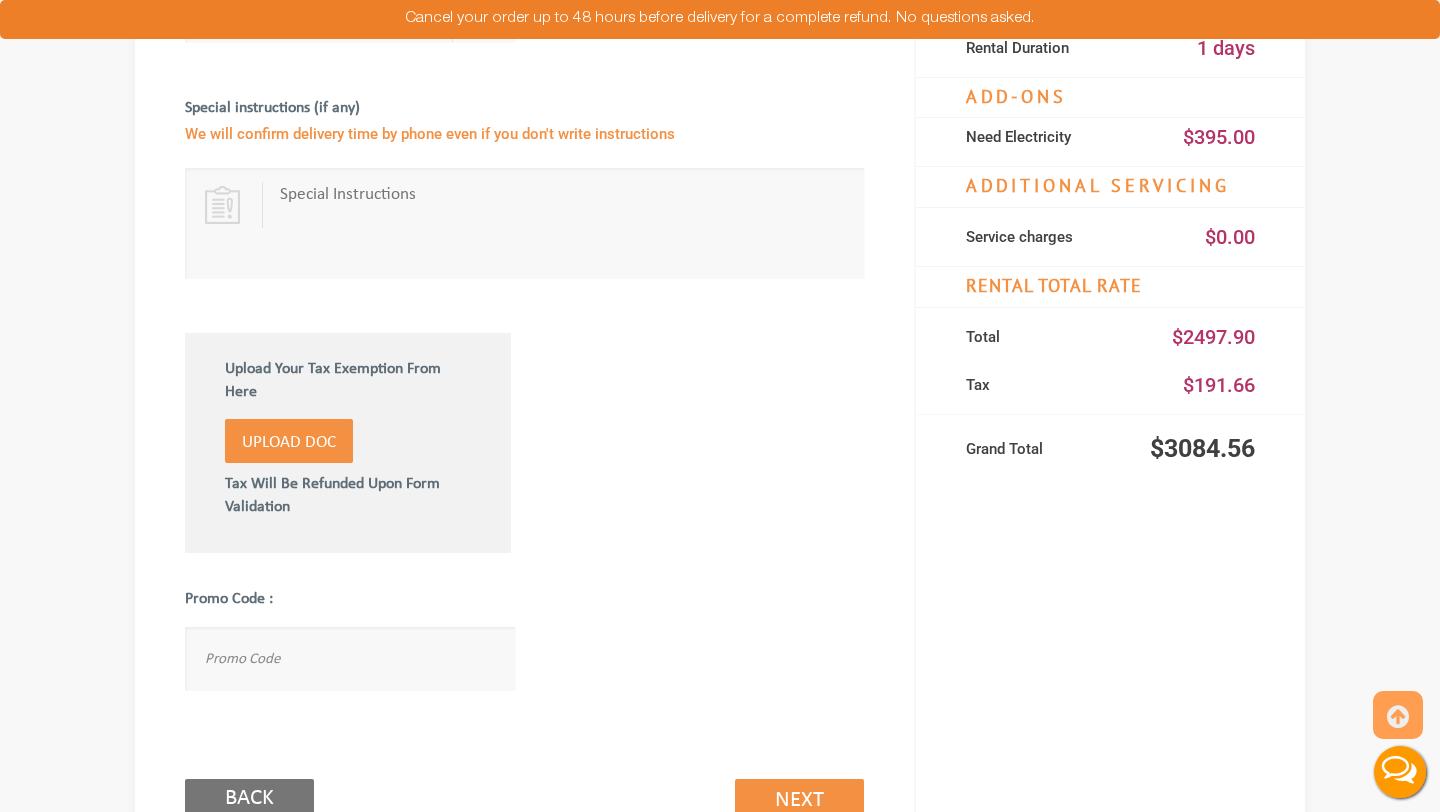 scroll, scrollTop: 1030, scrollLeft: 0, axis: vertical 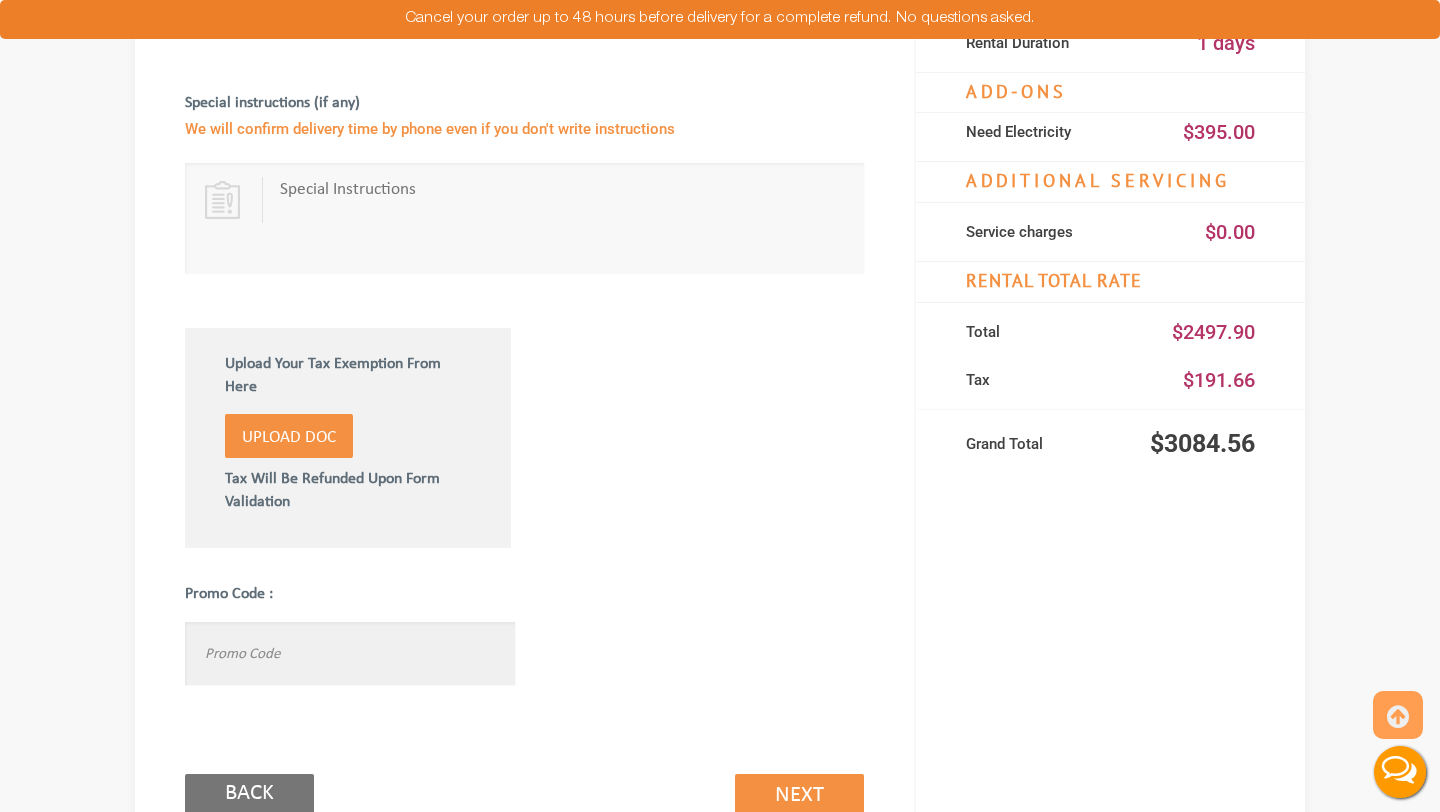 click at bounding box center (350, 653) 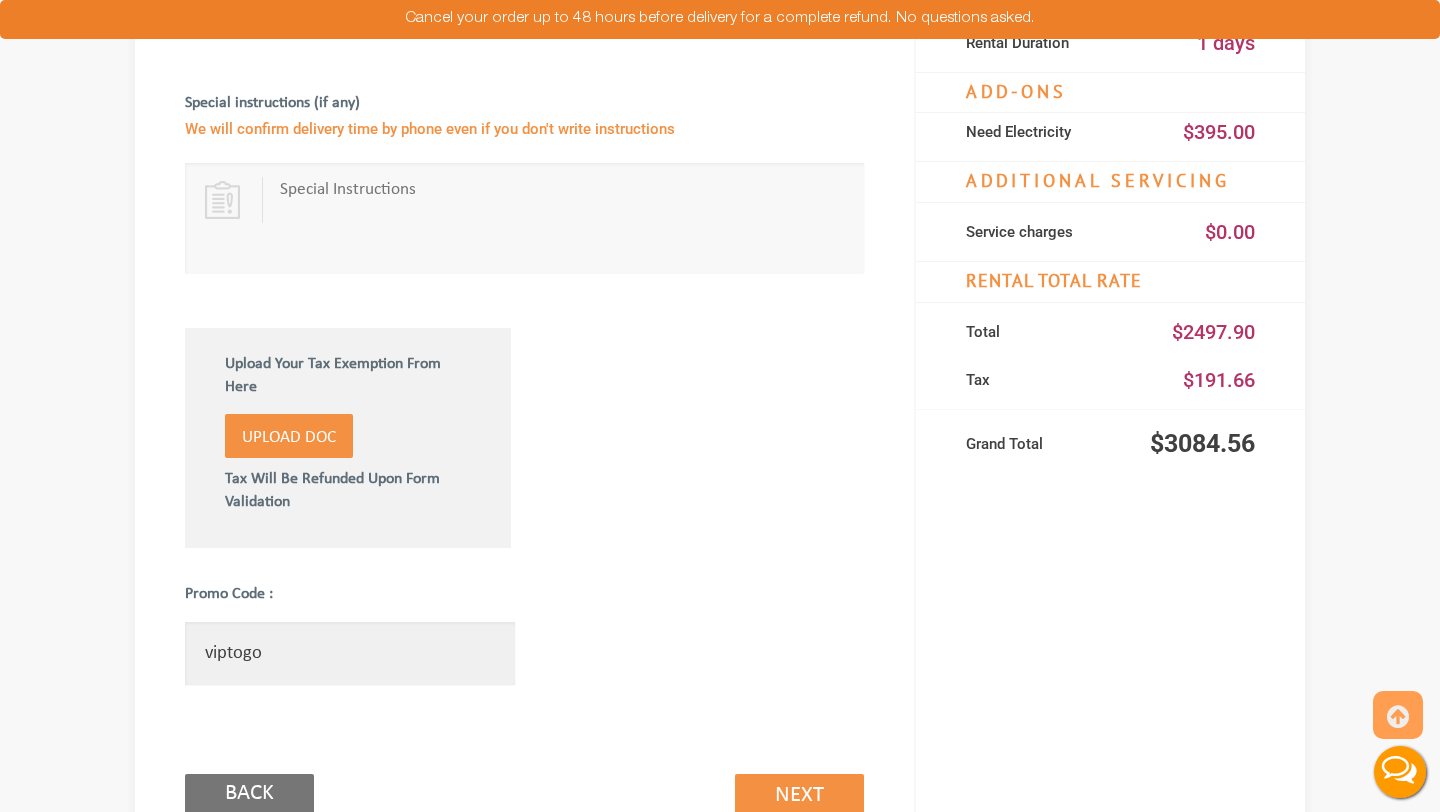 type on "viptogo5" 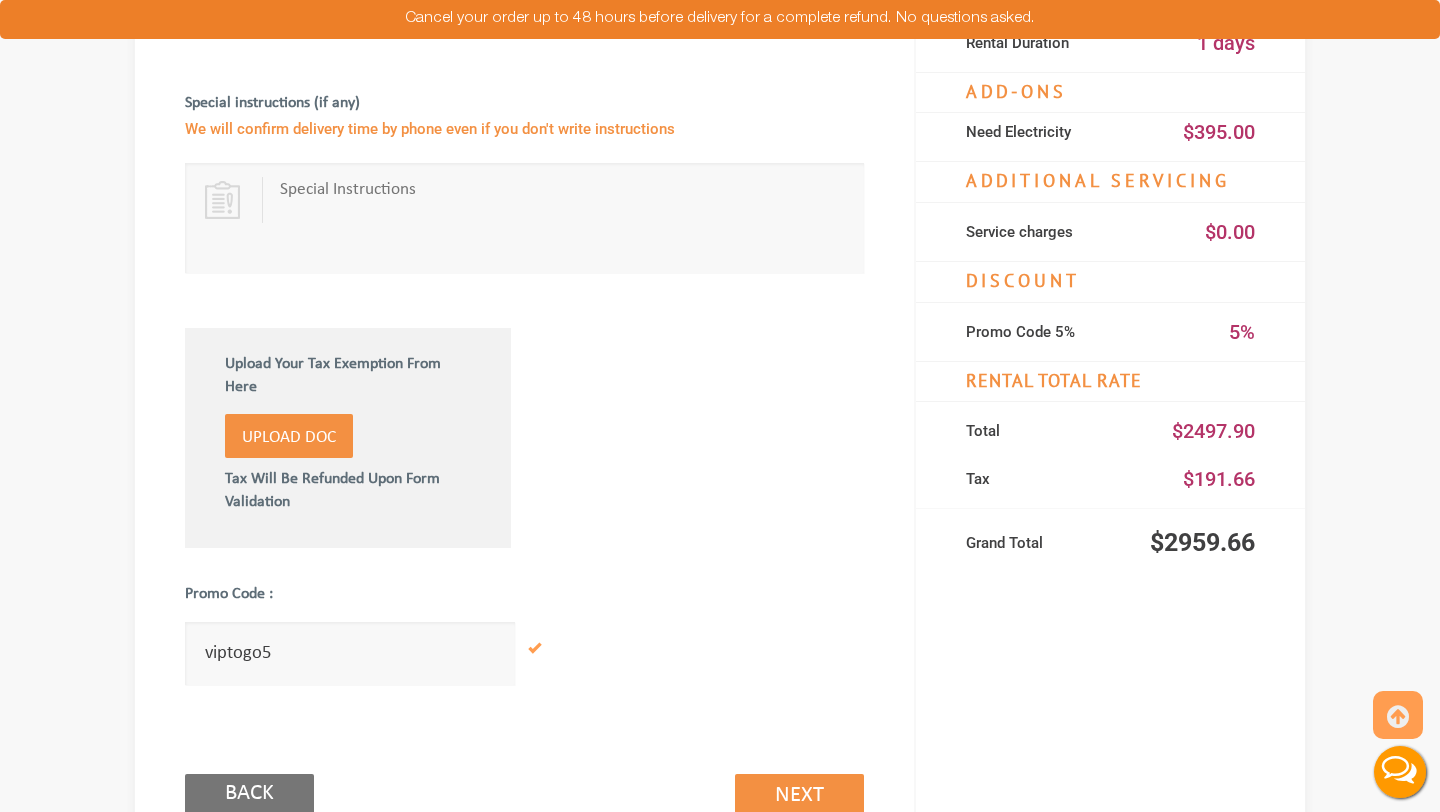 click at bounding box center (695, 614) 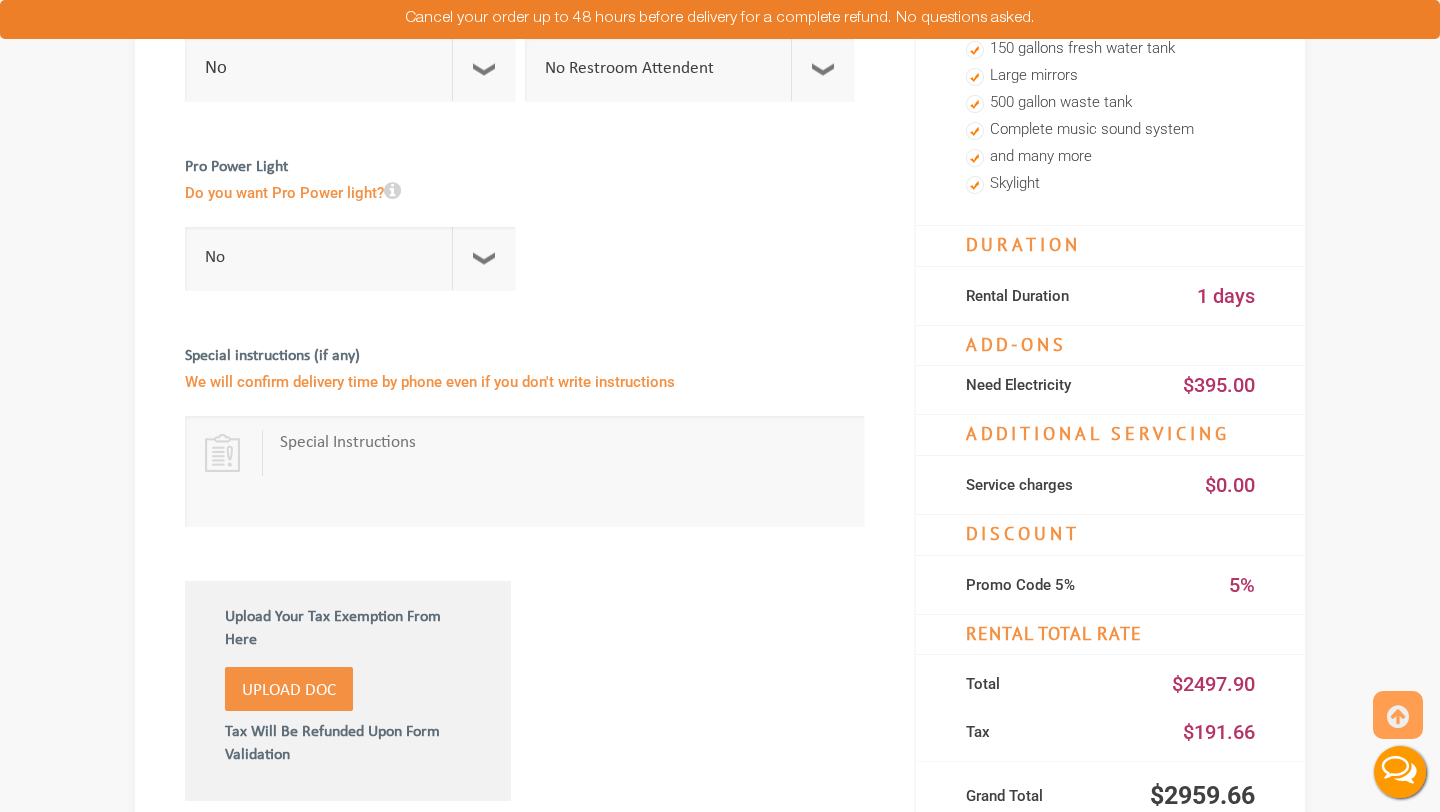 scroll, scrollTop: 1491, scrollLeft: 0, axis: vertical 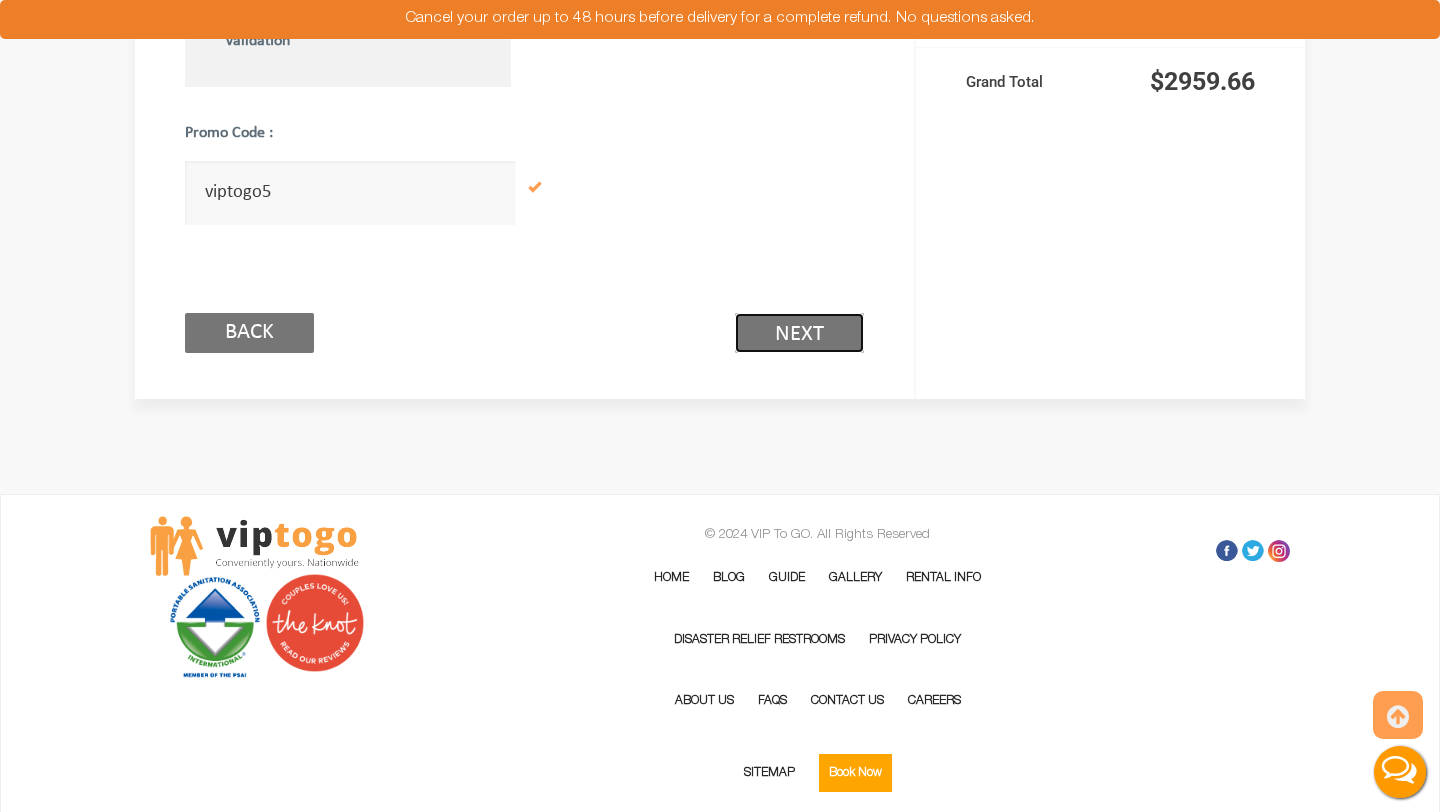 click on "Next (2/3)" at bounding box center (799, 333) 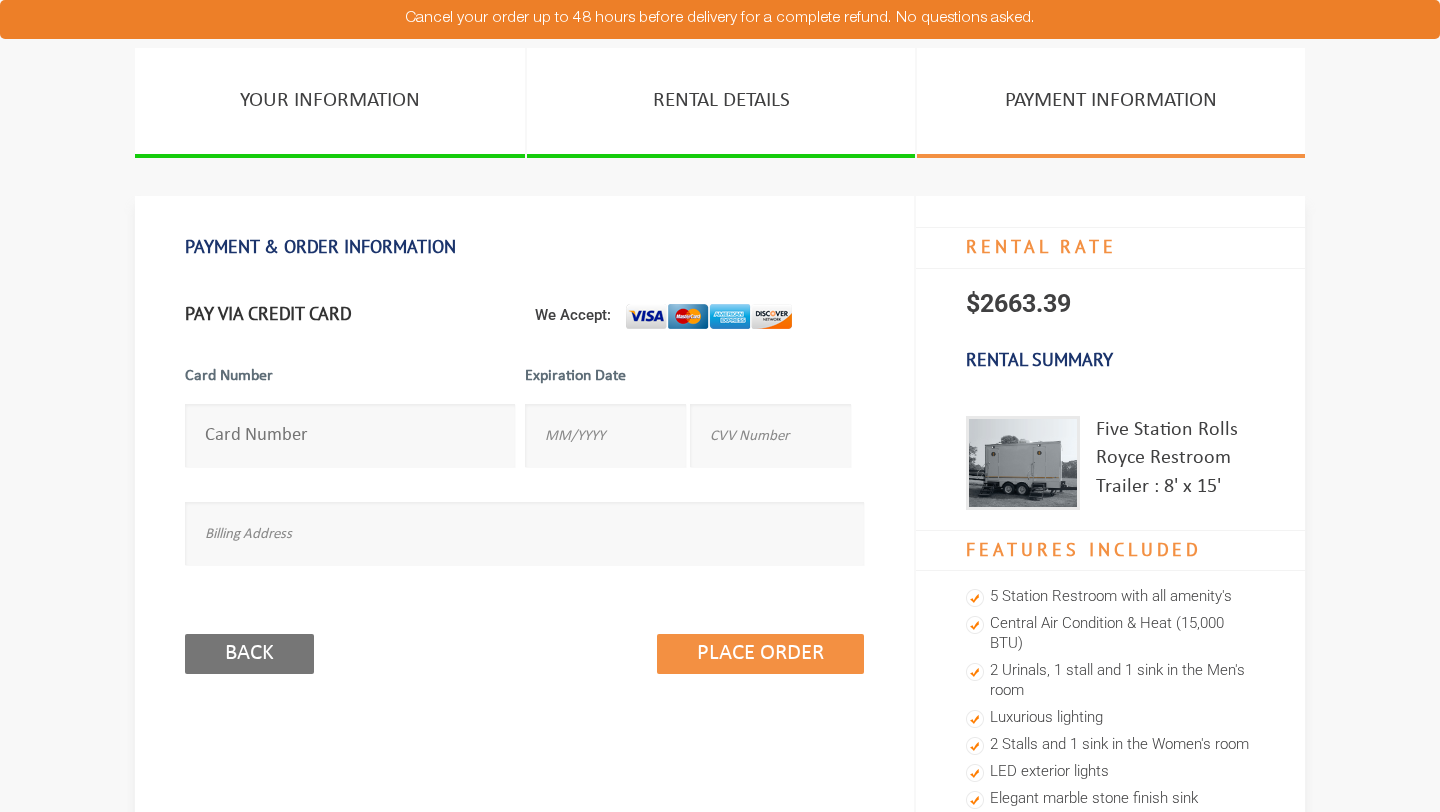 scroll, scrollTop: 0, scrollLeft: 0, axis: both 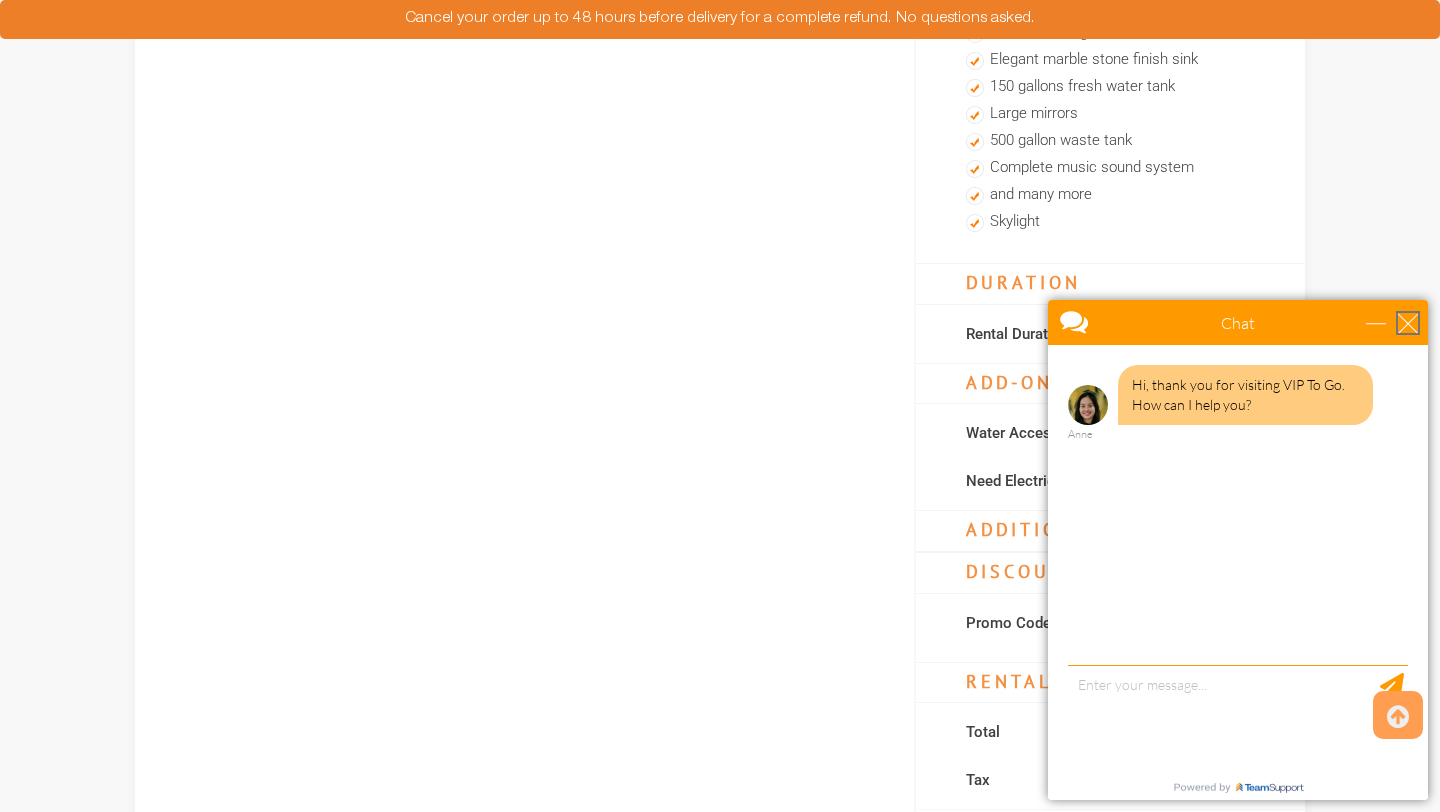 click at bounding box center [1408, 323] 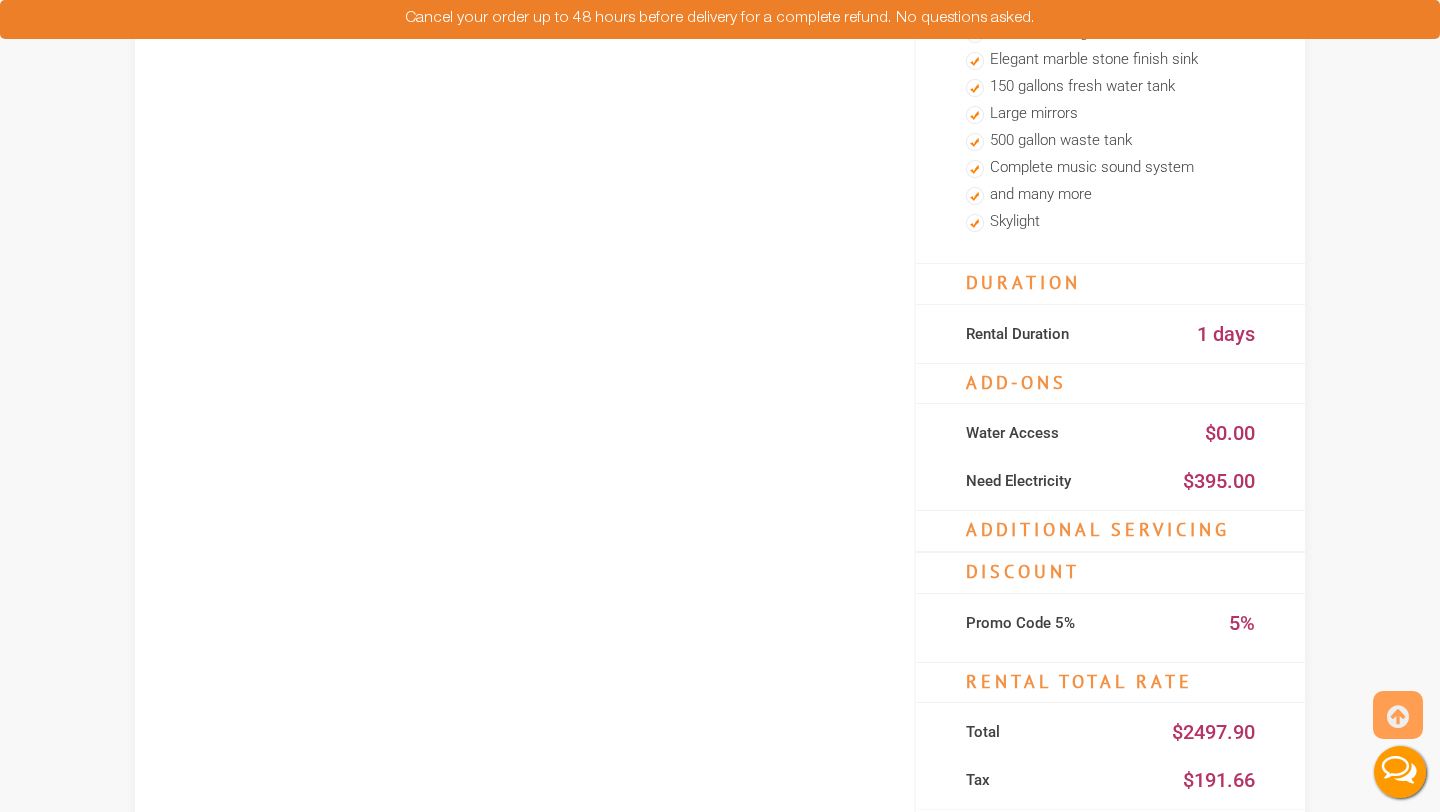 scroll, scrollTop: 0, scrollLeft: 0, axis: both 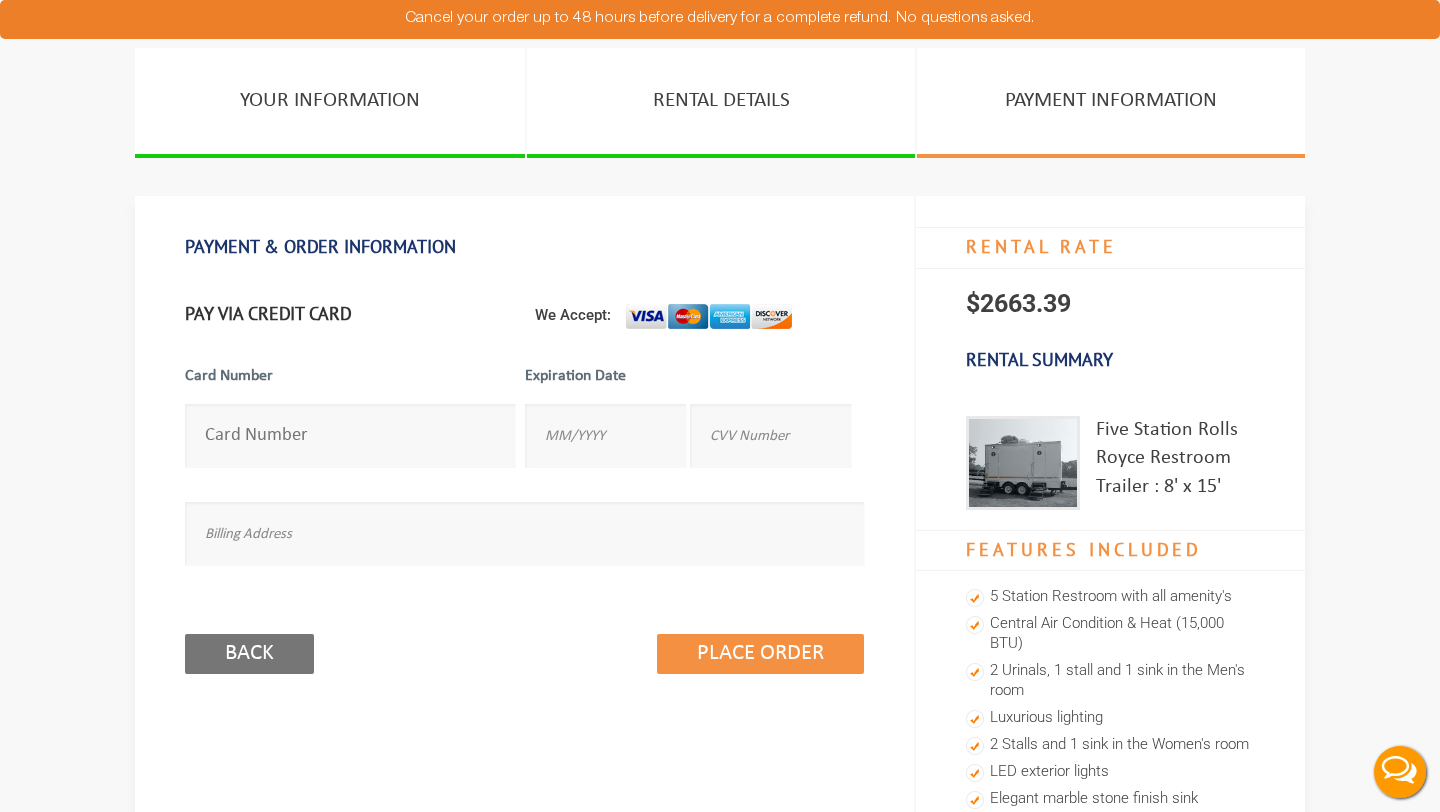 click at bounding box center (350, 435) 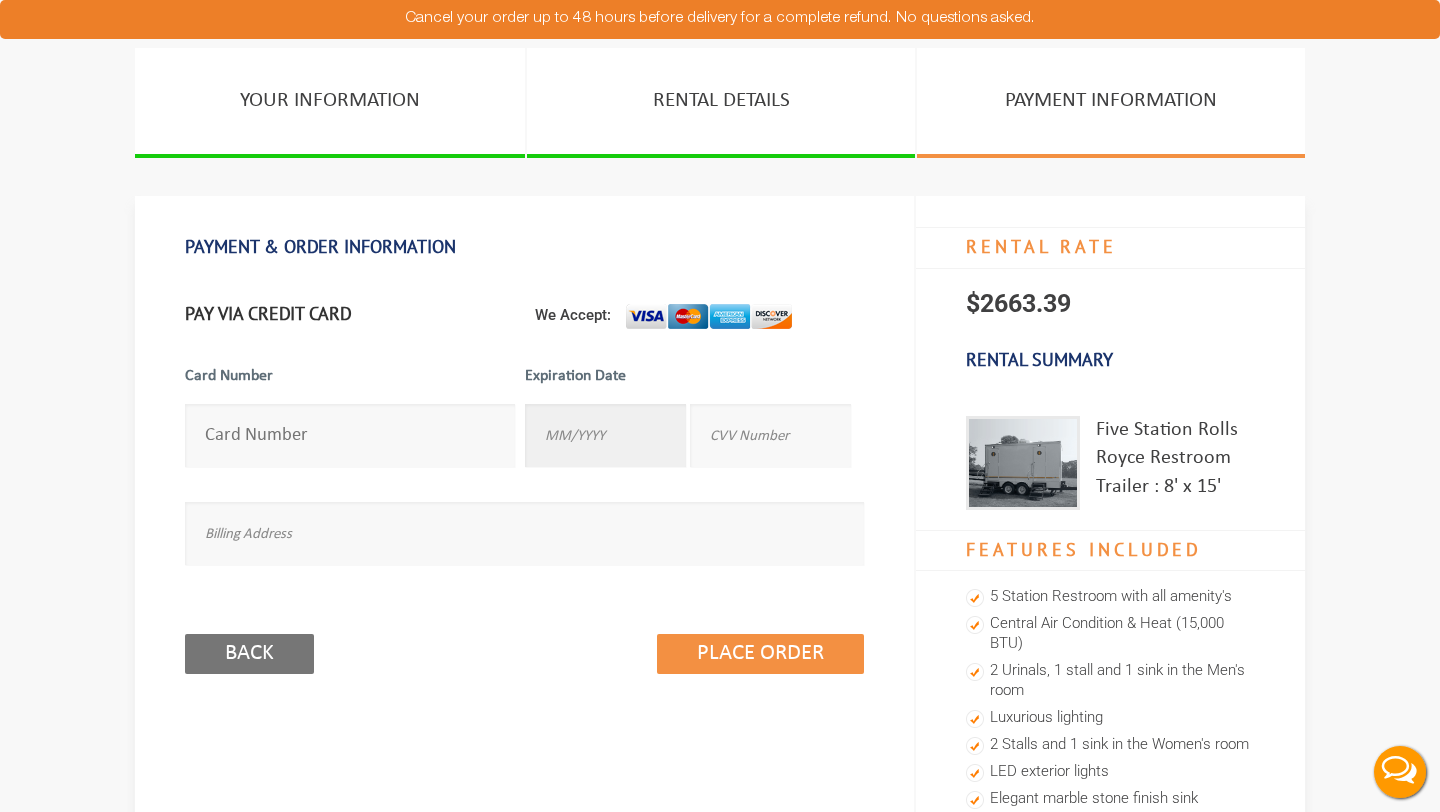 click at bounding box center [605, 435] 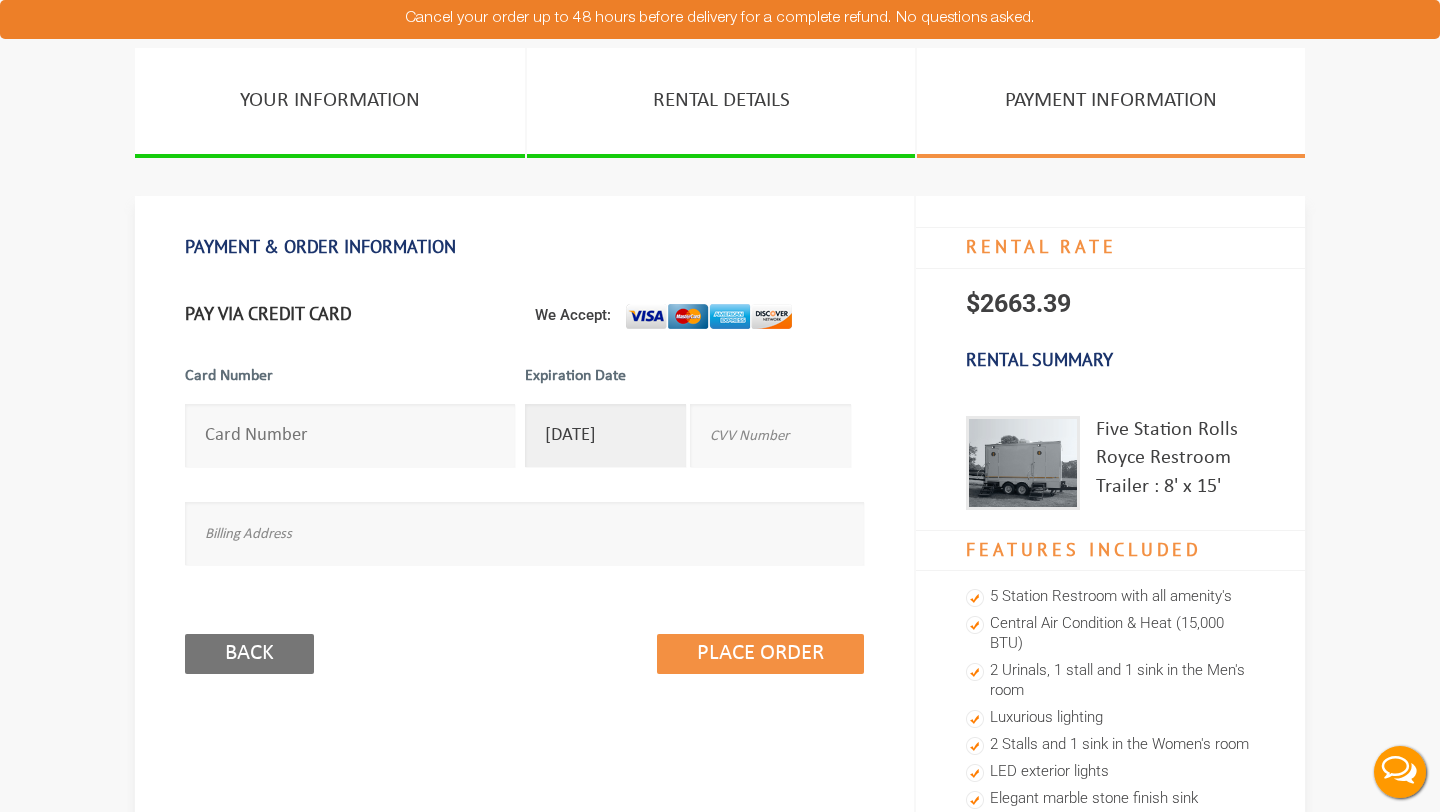 type on "[DATE]" 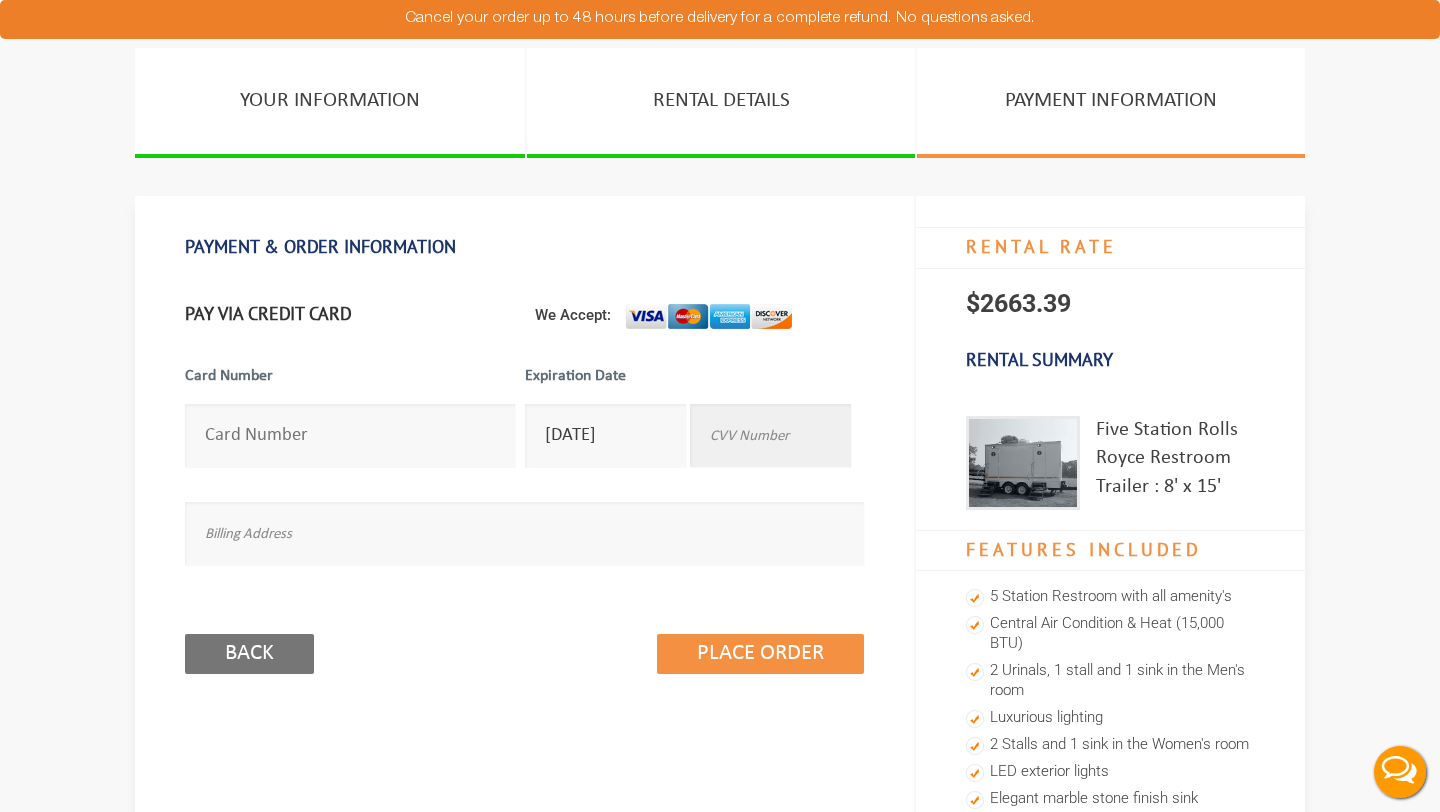click at bounding box center (770, 435) 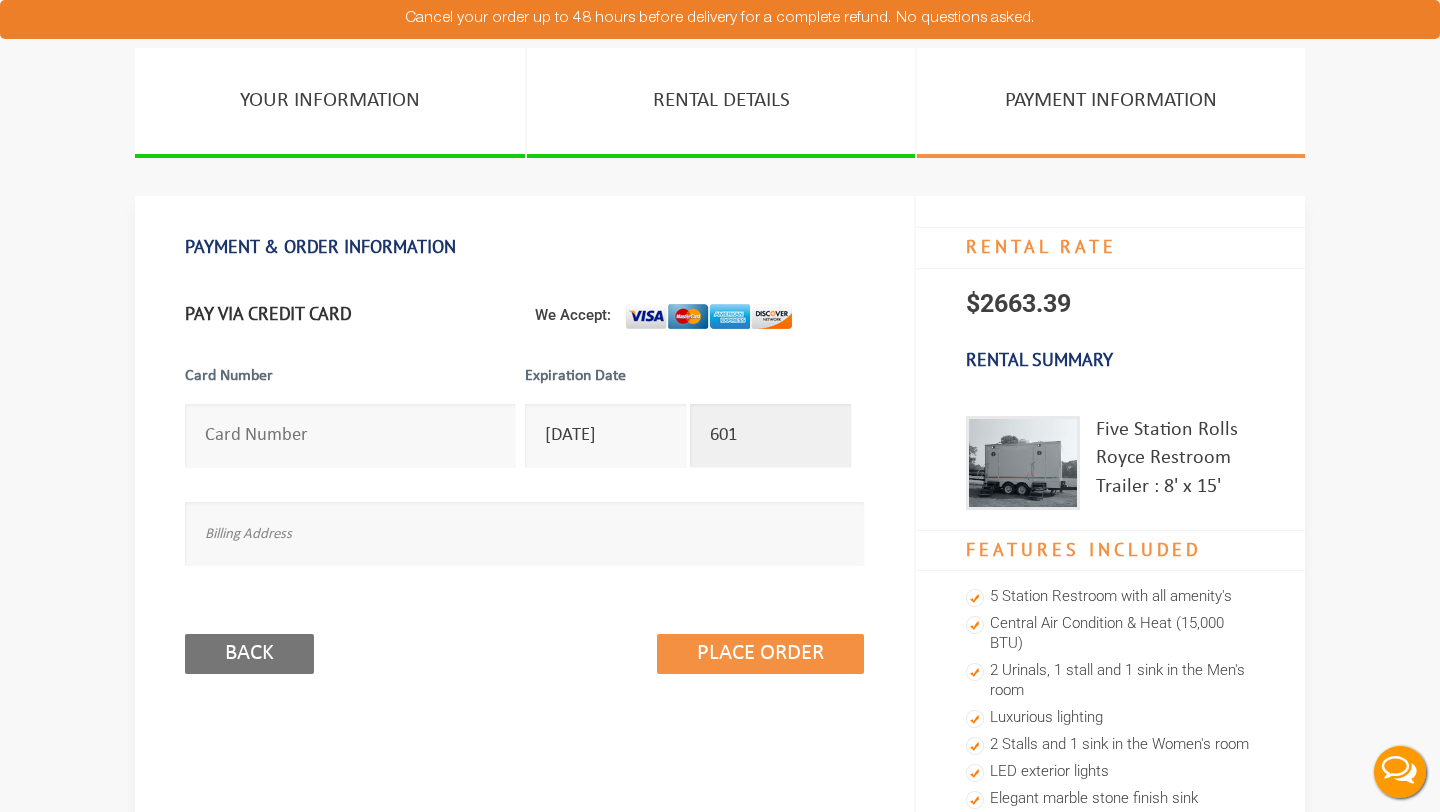 type on "601" 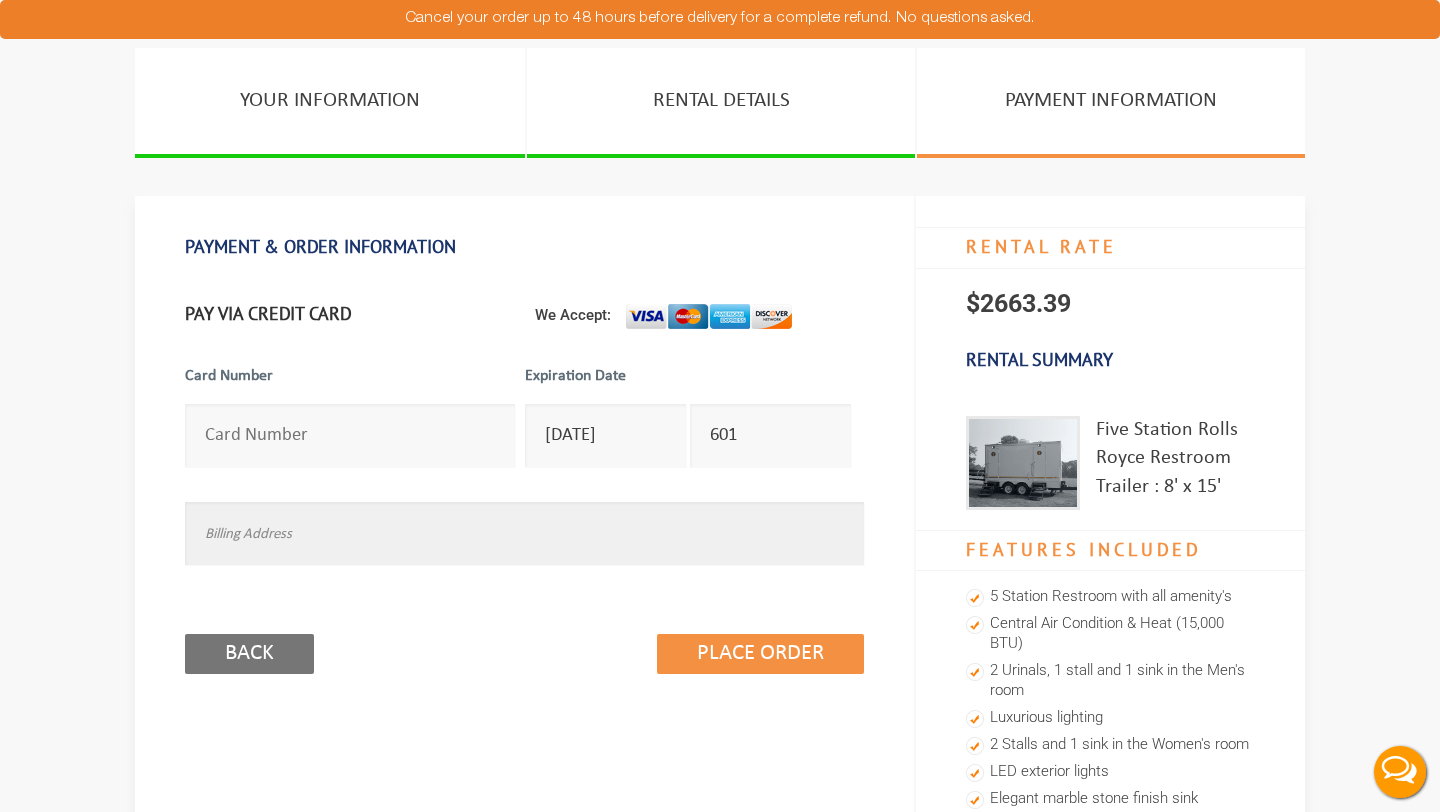 click at bounding box center (524, 533) 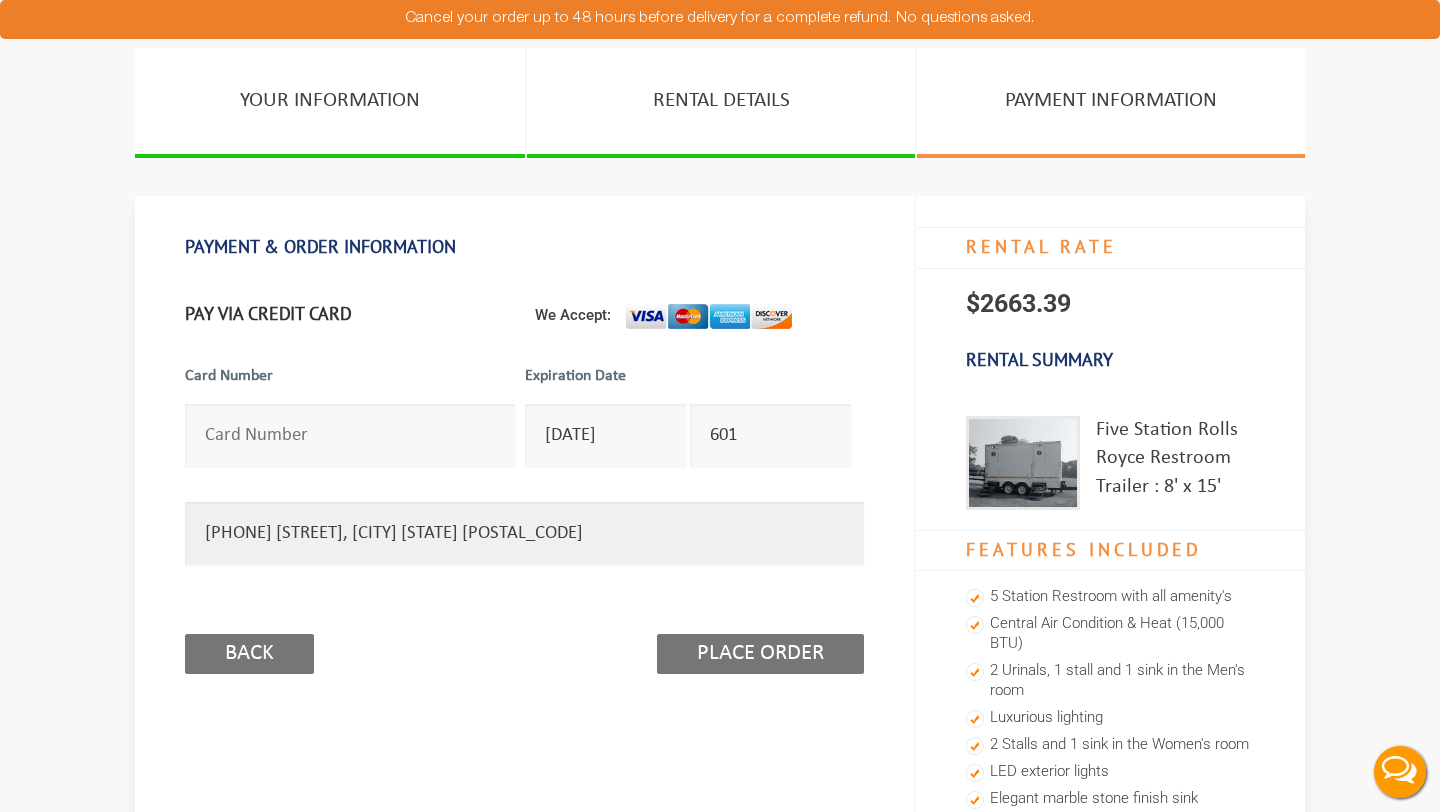 type on "[PHONE] [STREET], [CITY] [STATE] [POSTAL_CODE]" 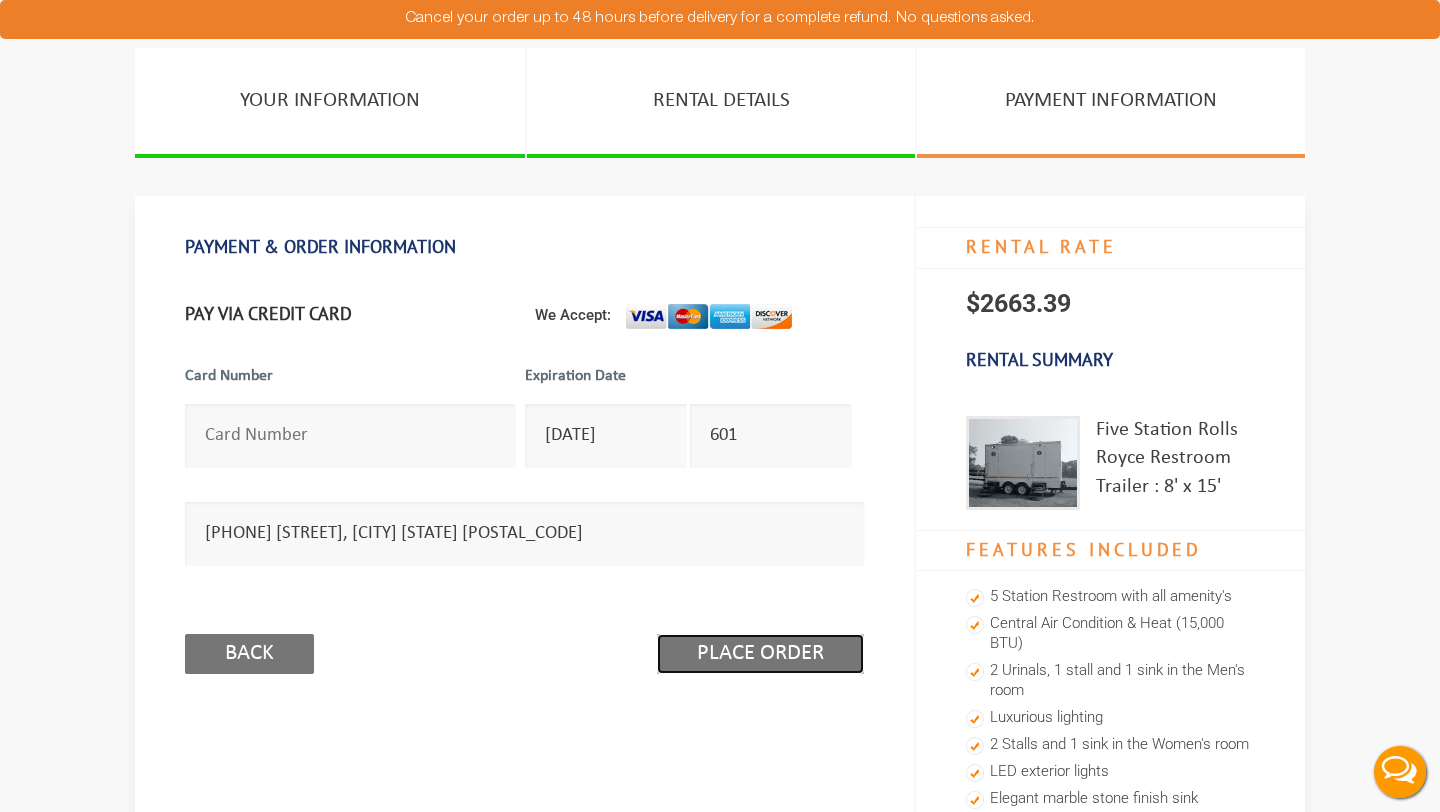 click on "Place Order" at bounding box center (760, 654) 